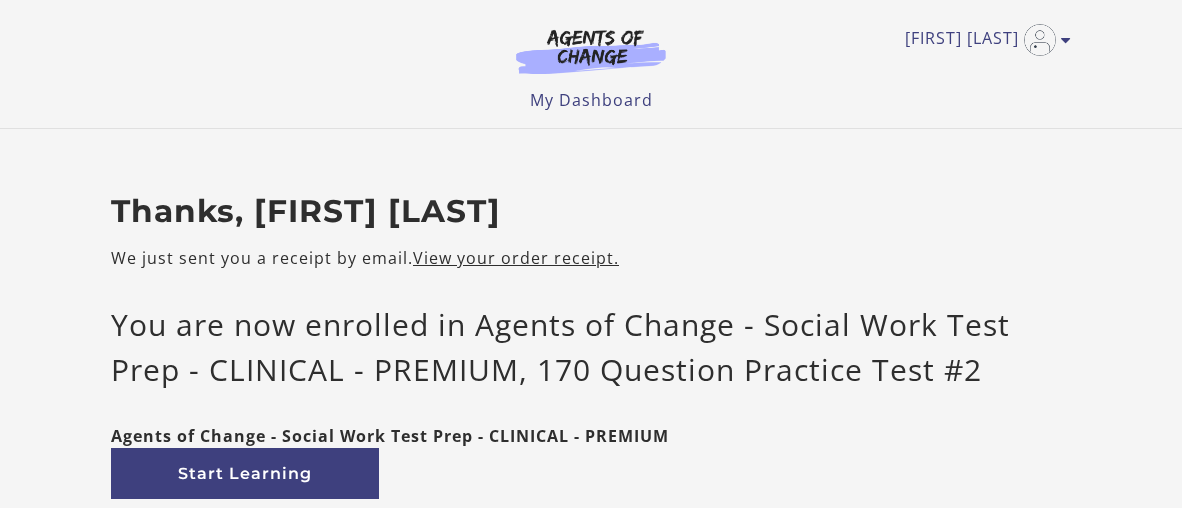scroll, scrollTop: 0, scrollLeft: 0, axis: both 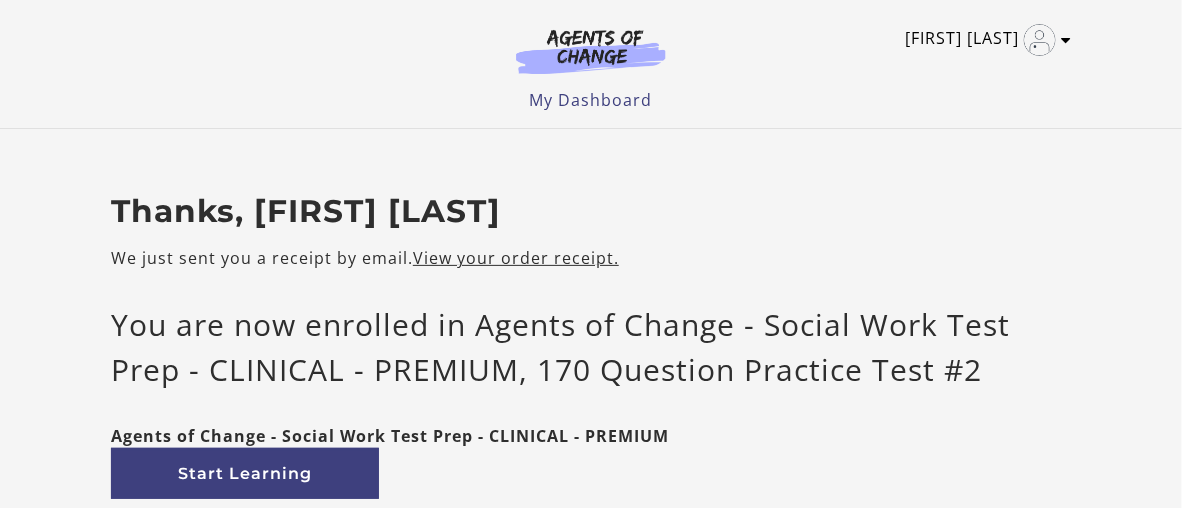 click on "[FIRST] [LAST]" at bounding box center [983, 40] 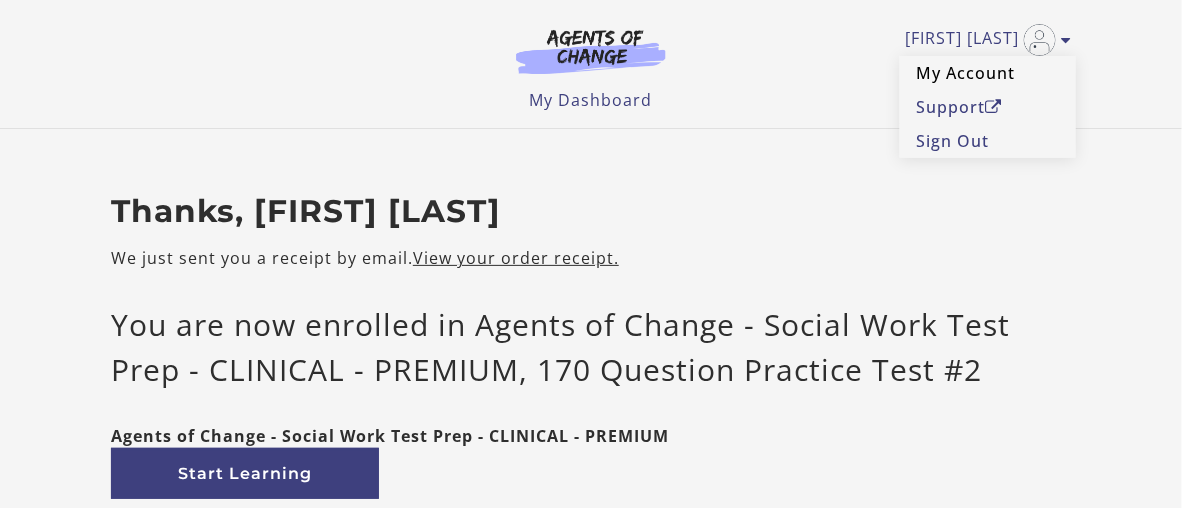 click on "My Account" at bounding box center (988, 73) 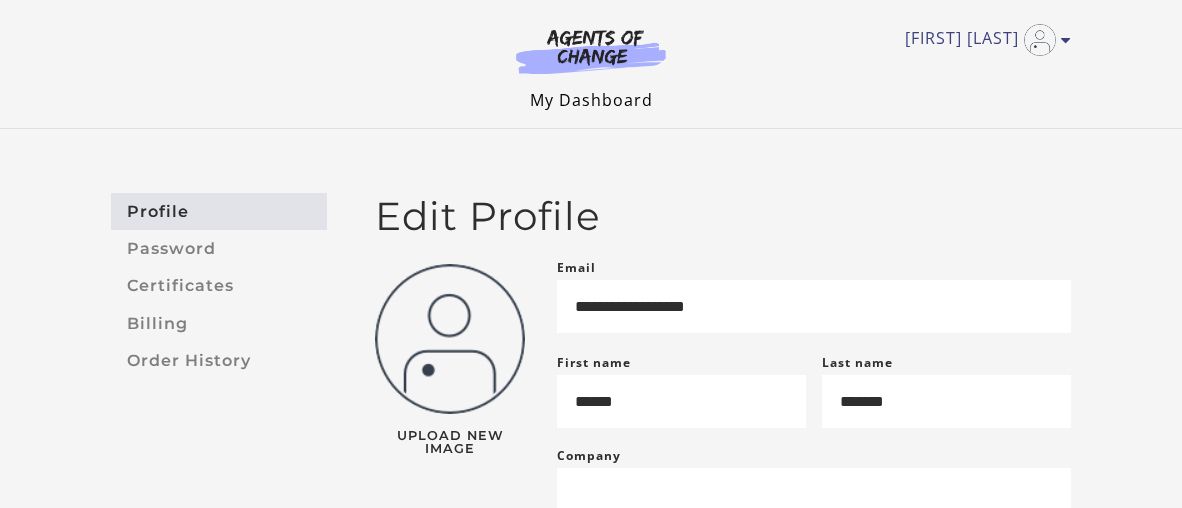 scroll, scrollTop: 0, scrollLeft: 0, axis: both 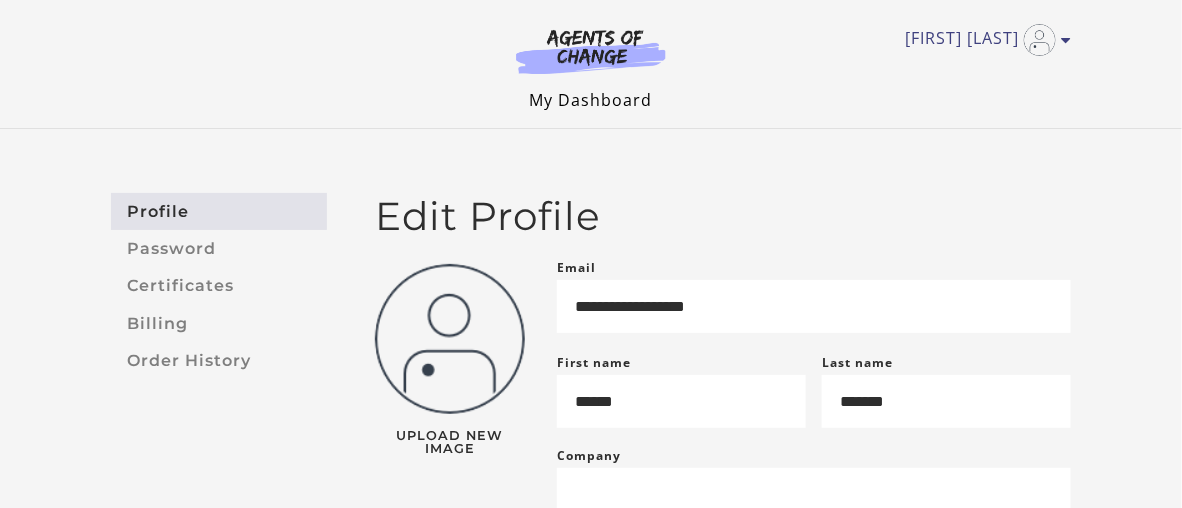 click on "My Dashboard" at bounding box center (591, 100) 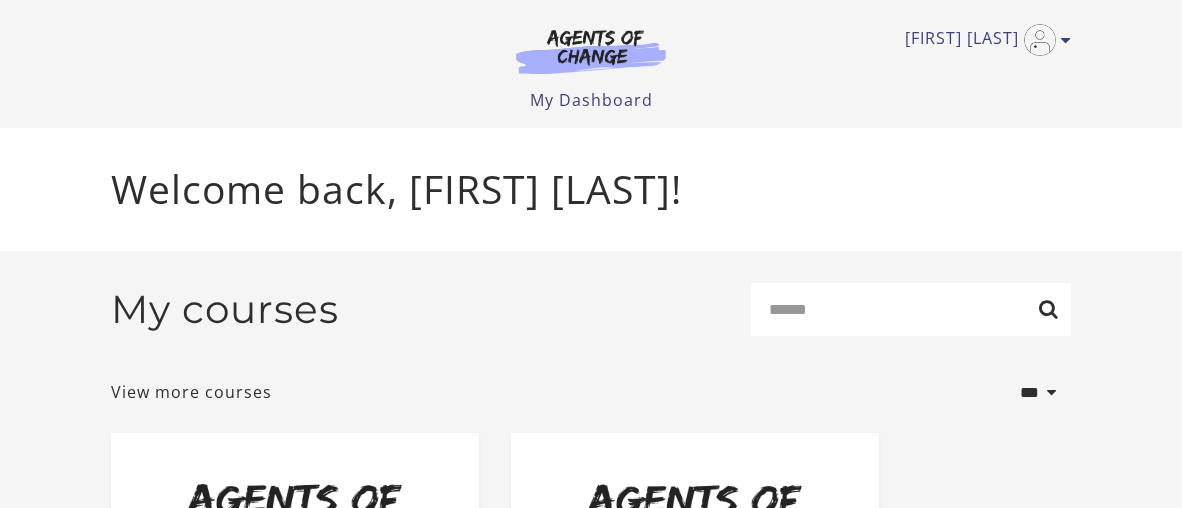 scroll, scrollTop: 0, scrollLeft: 0, axis: both 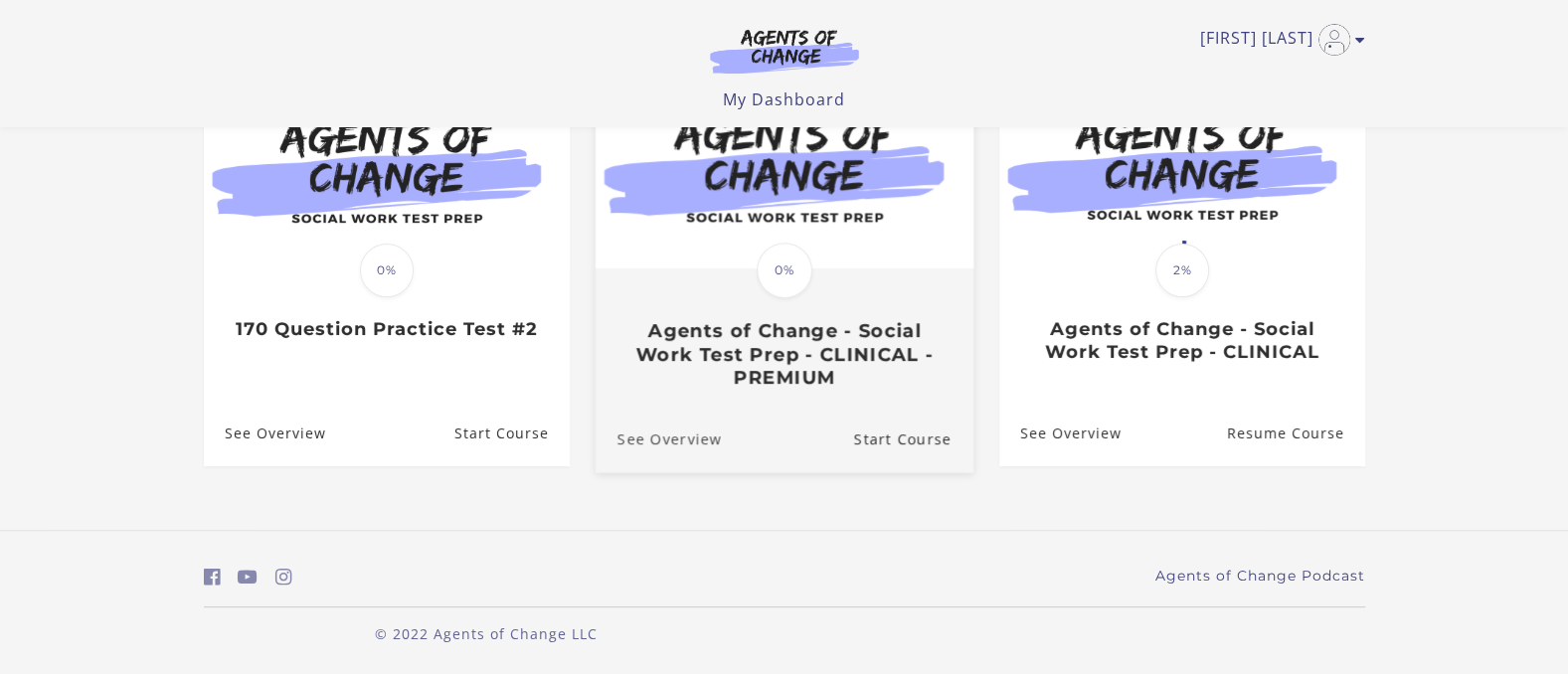 click on "See Overview" at bounding box center (657, 438) 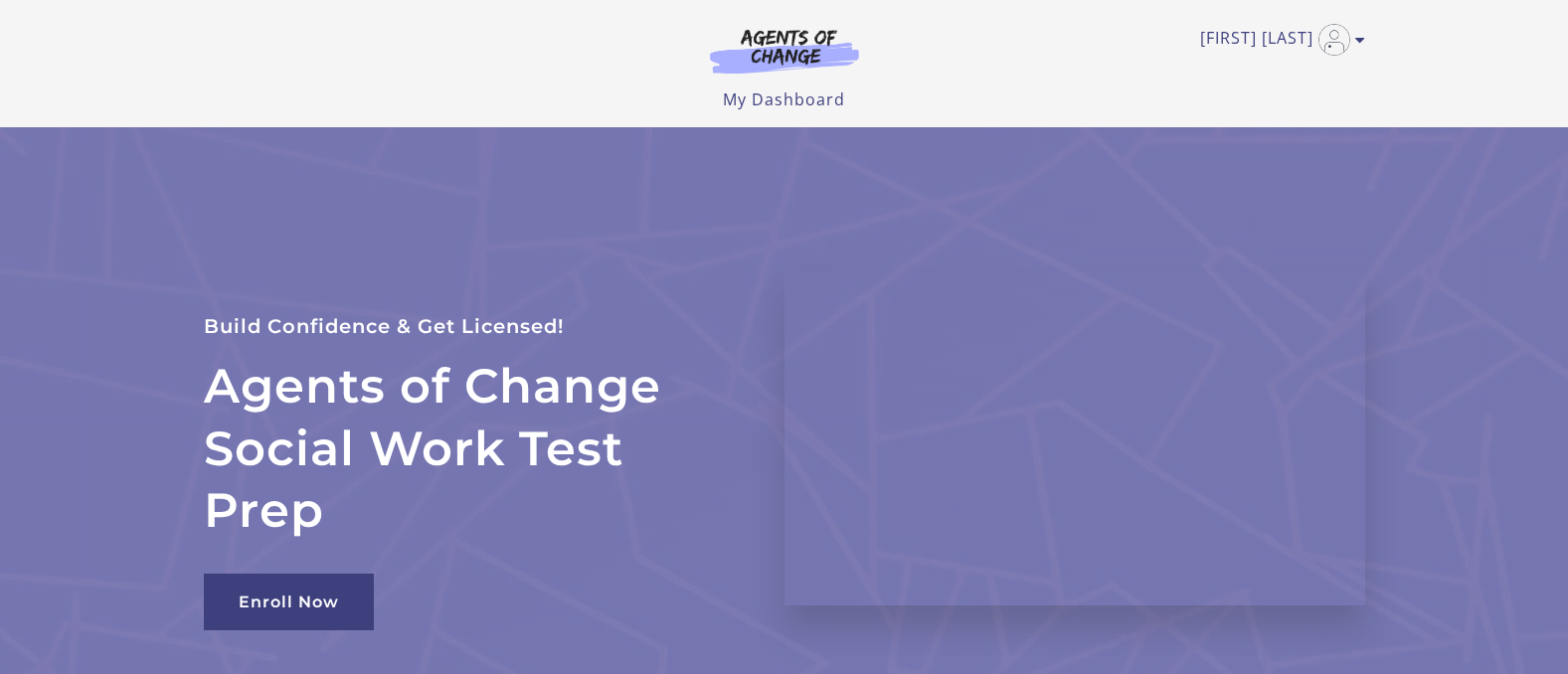 scroll, scrollTop: 0, scrollLeft: 0, axis: both 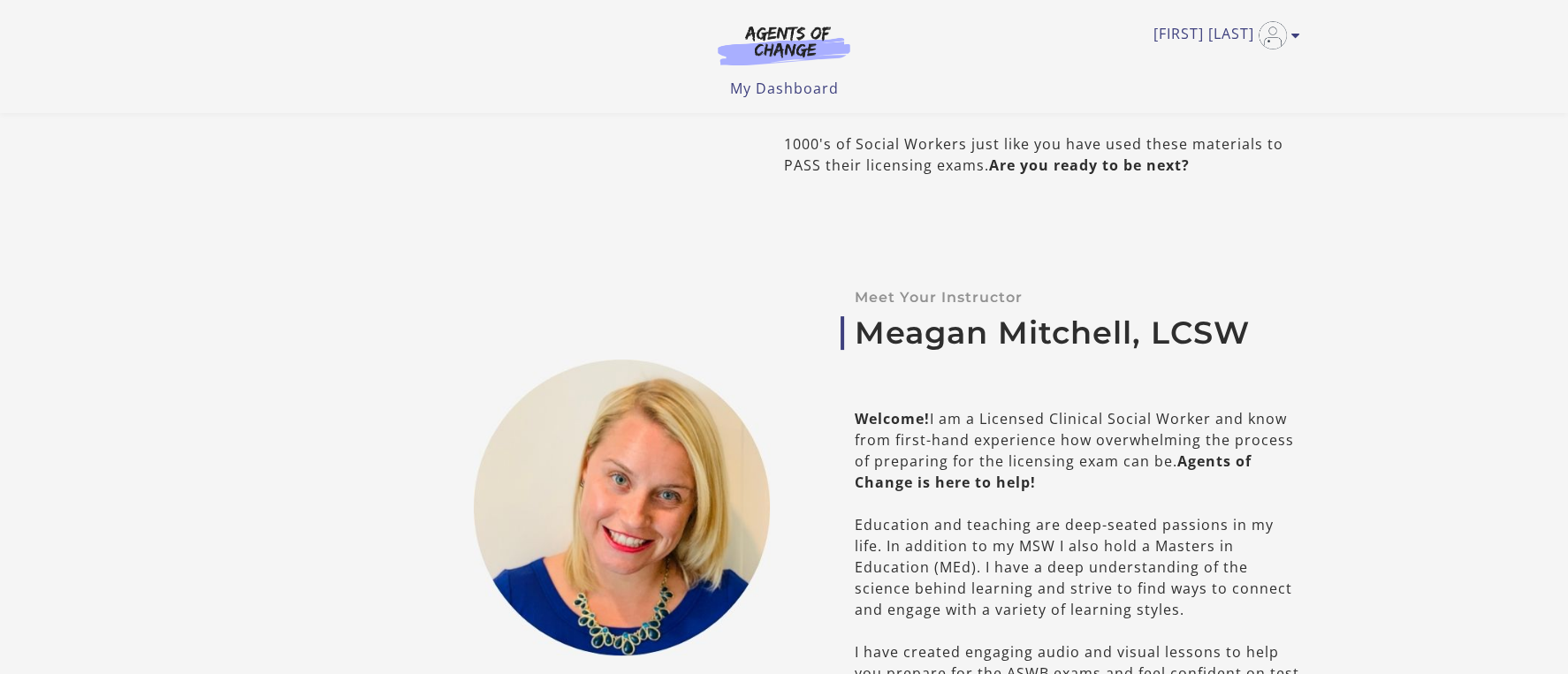 drag, startPoint x: 788, startPoint y: 1, endPoint x: 585, endPoint y: 193, distance: 279.41546 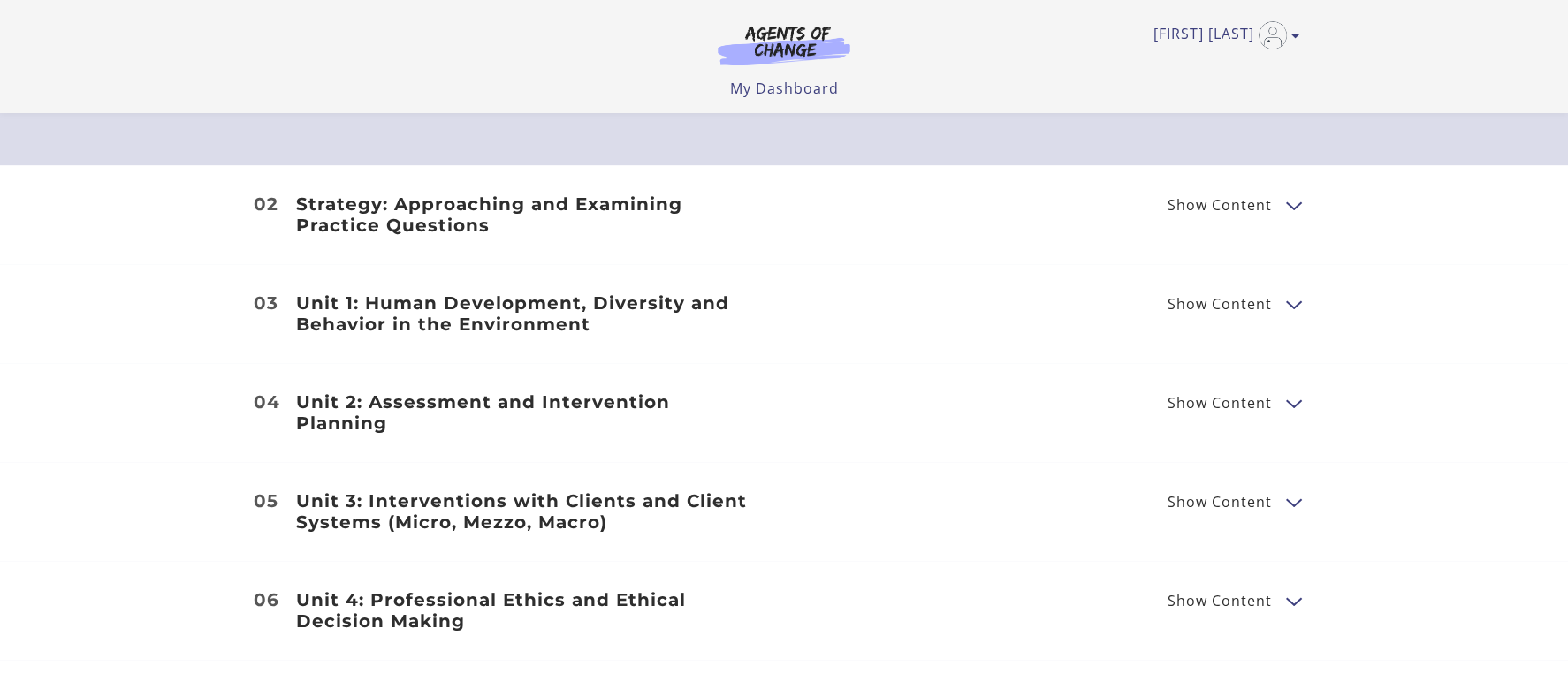 scroll, scrollTop: 2166, scrollLeft: 0, axis: vertical 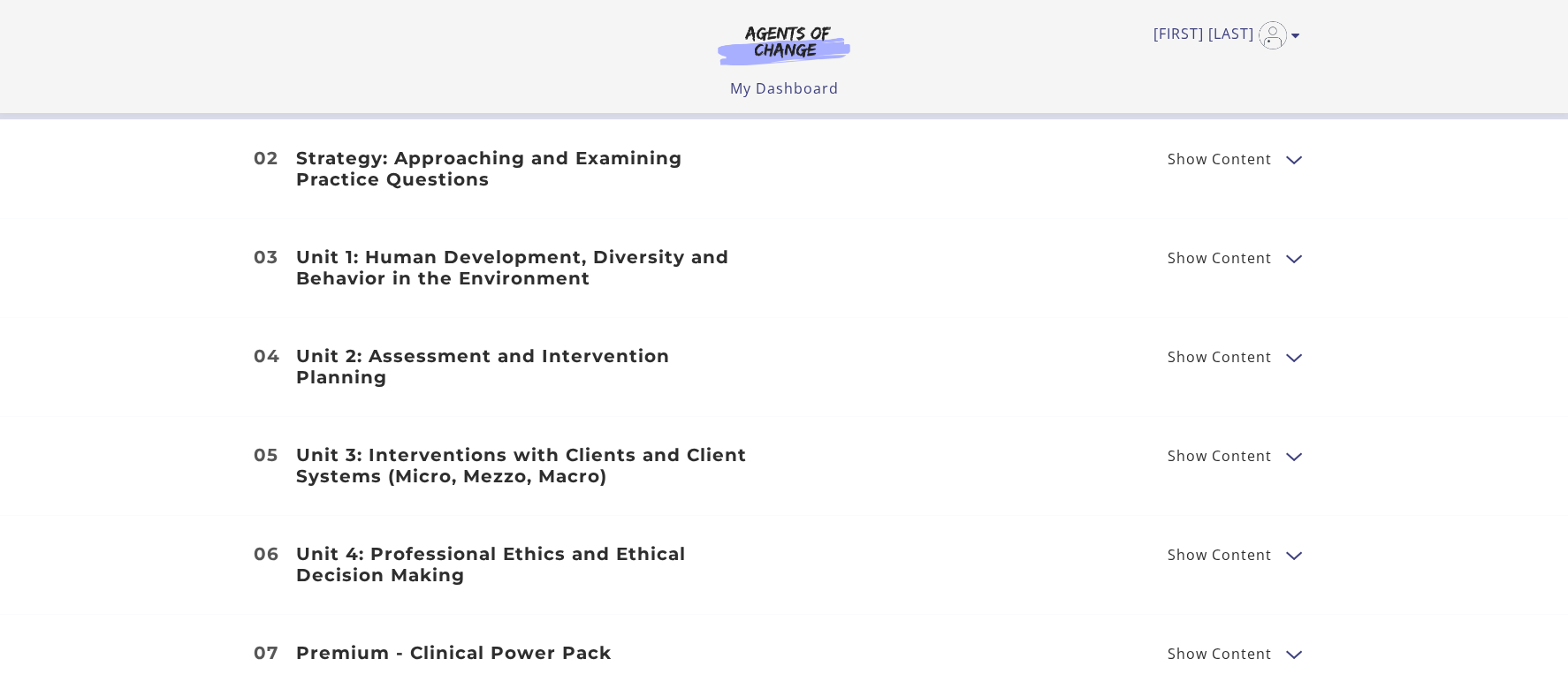 click on "Show Content" at bounding box center (1220, 159) 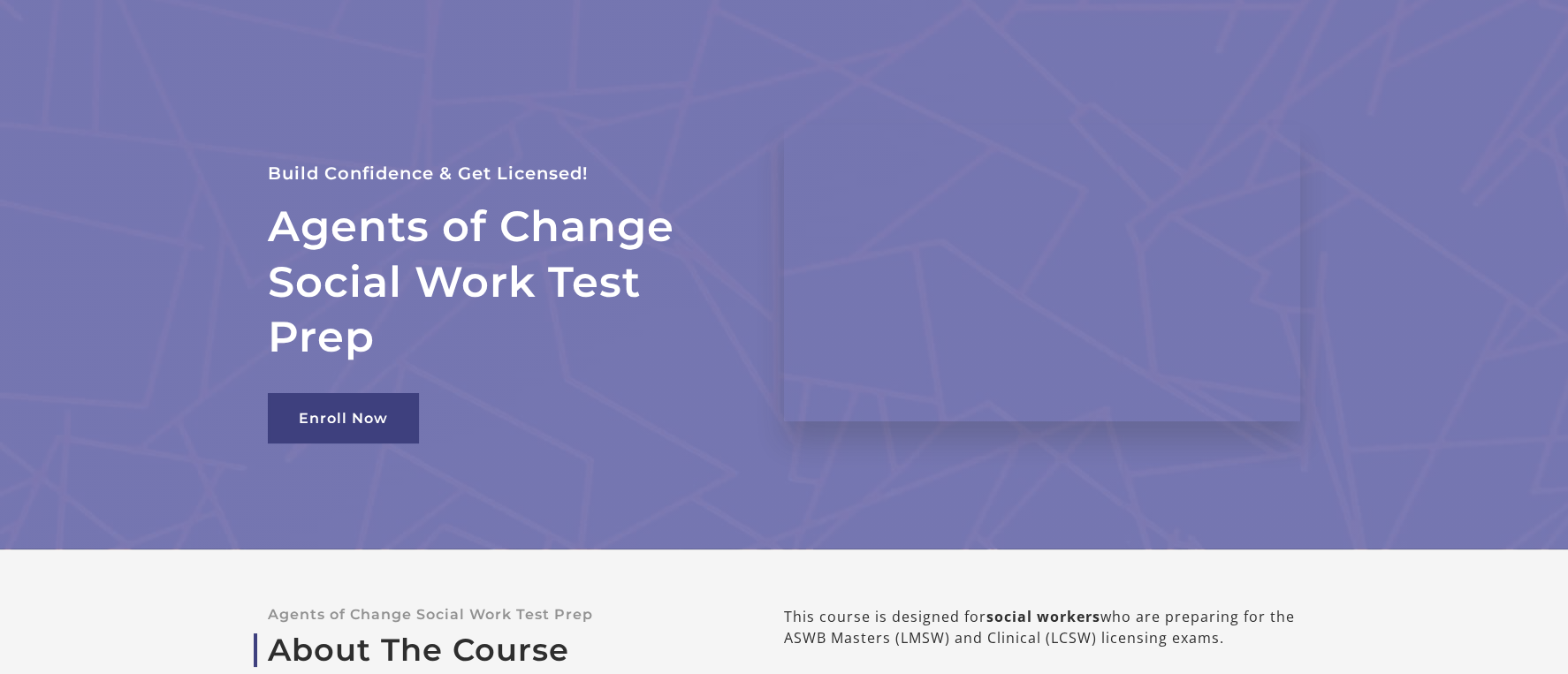 scroll, scrollTop: 0, scrollLeft: 0, axis: both 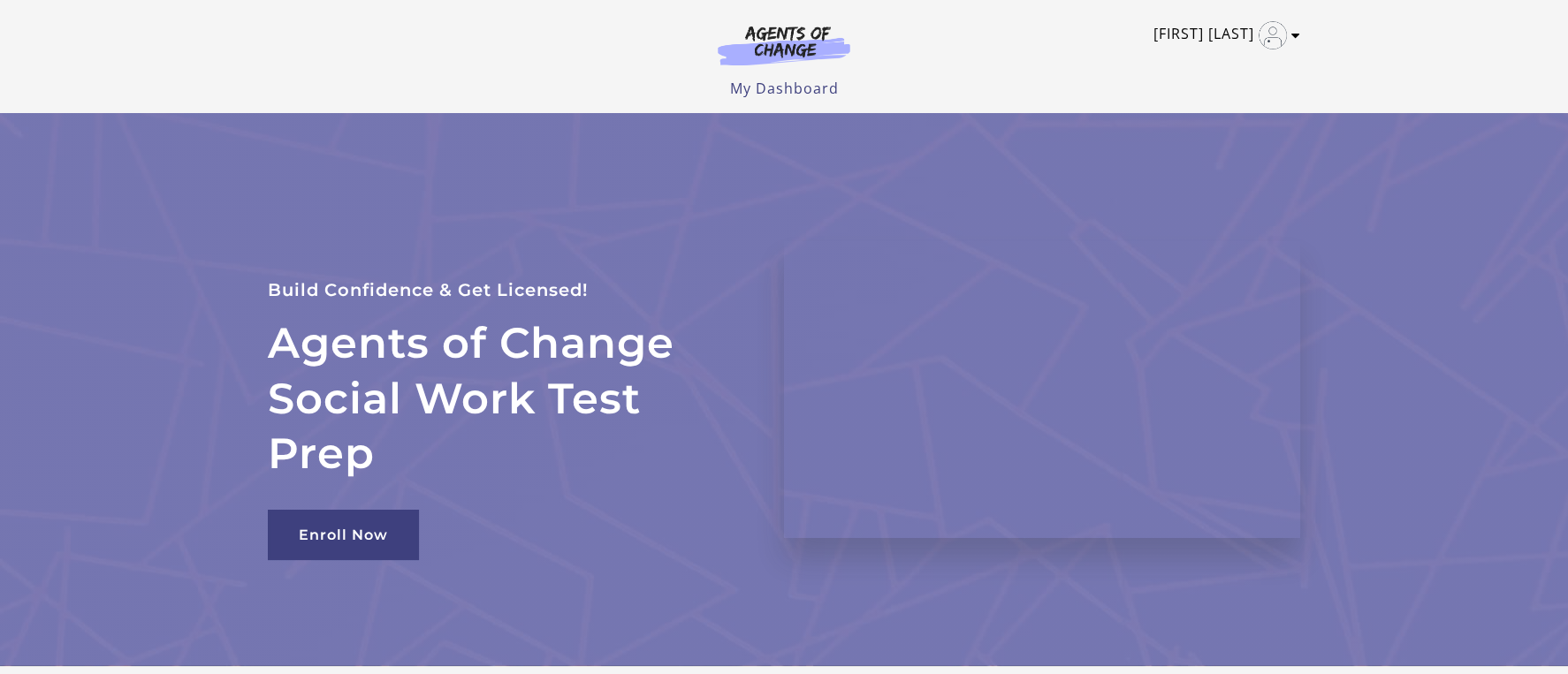 click at bounding box center (1273, 35) 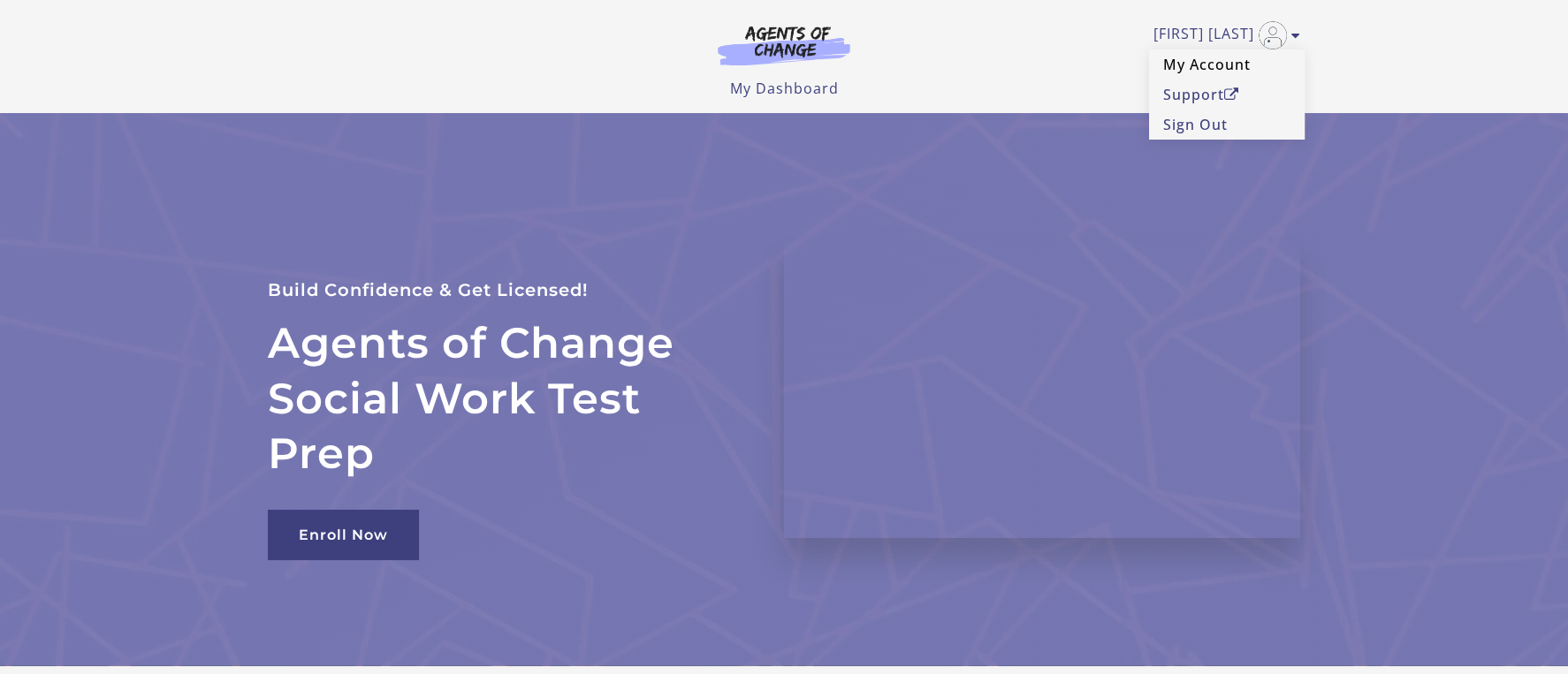click on "My Account" at bounding box center (1227, 64) 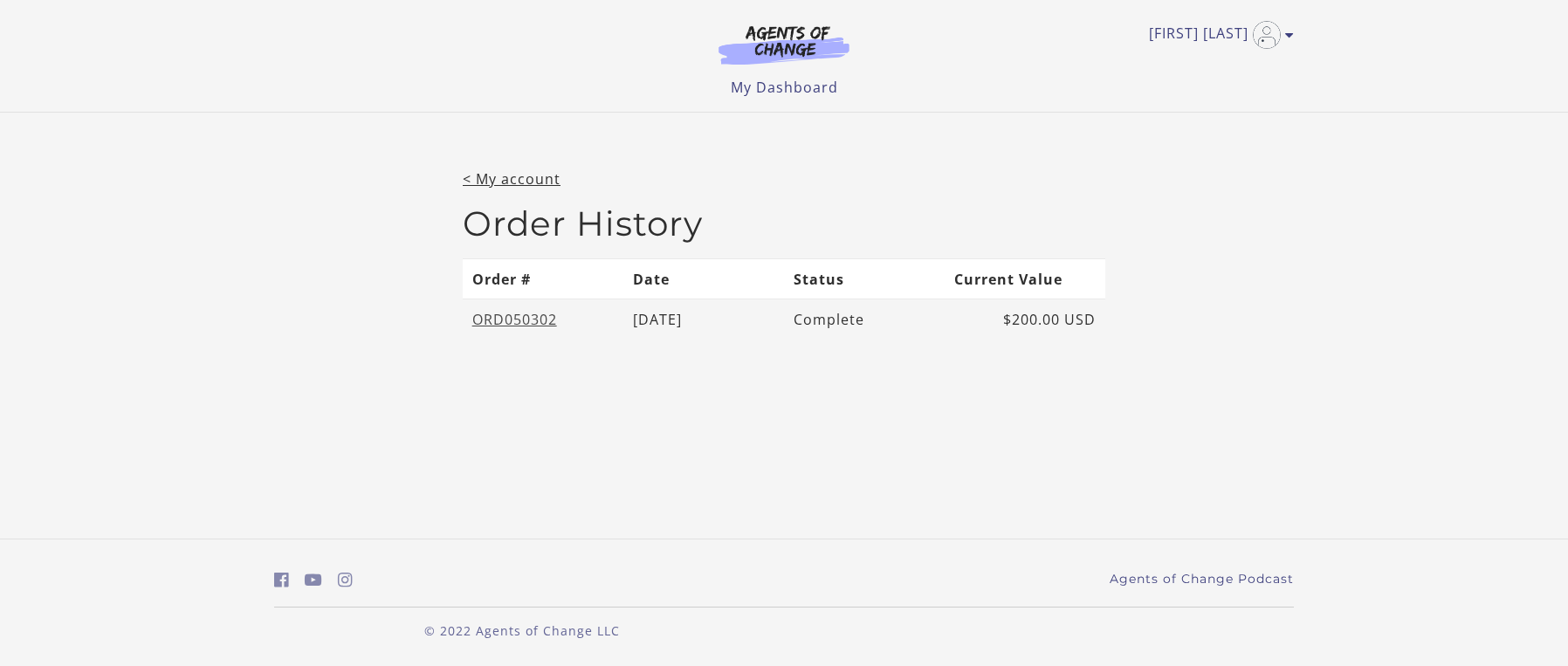 scroll, scrollTop: 0, scrollLeft: 0, axis: both 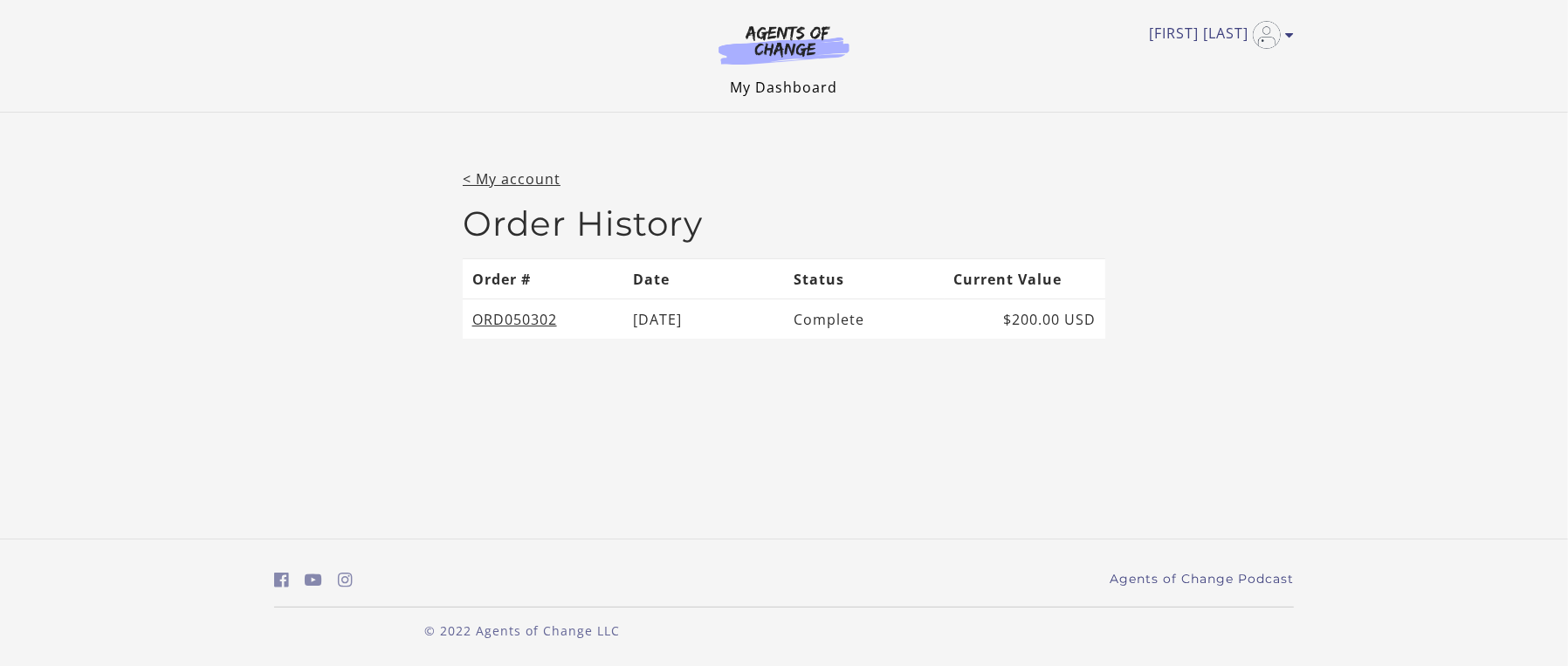 click on "My Dashboard" at bounding box center (784, 87) 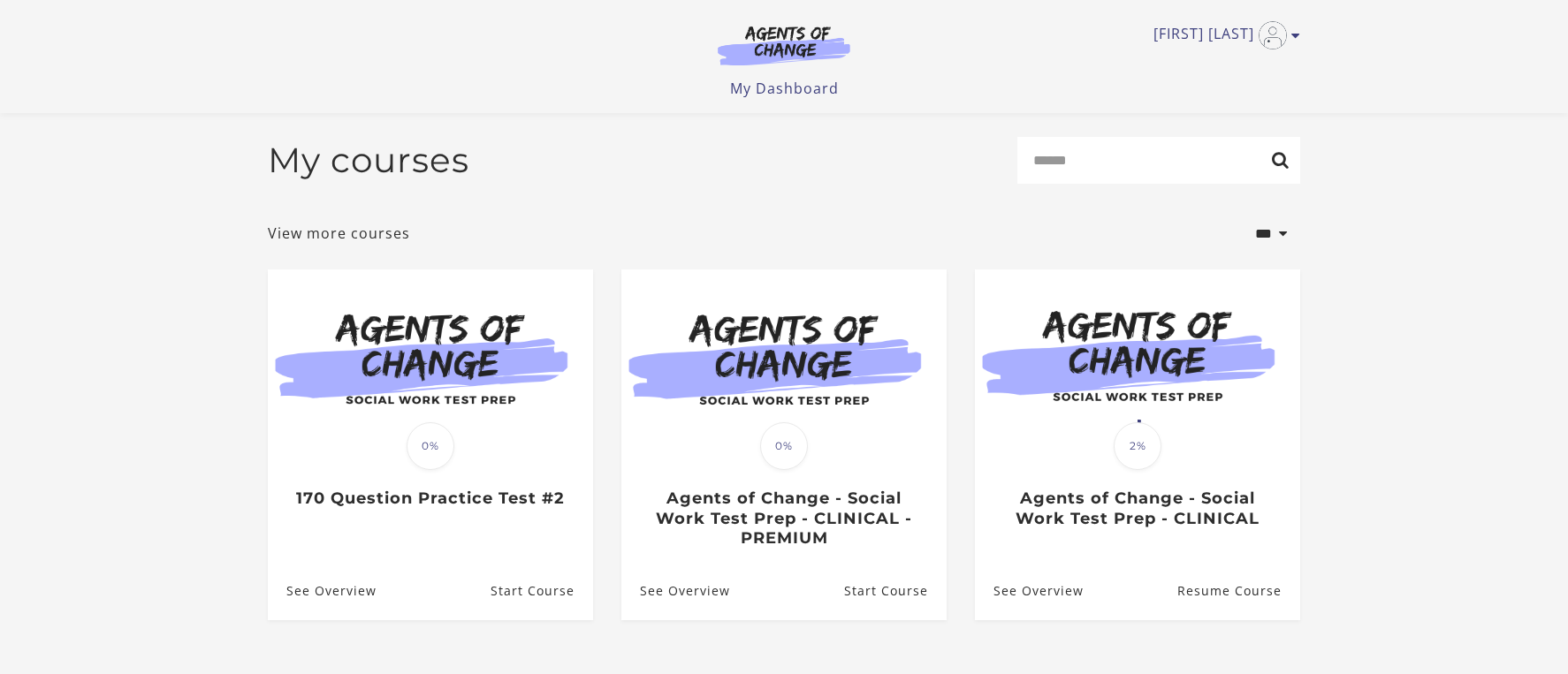 scroll, scrollTop: 133, scrollLeft: 0, axis: vertical 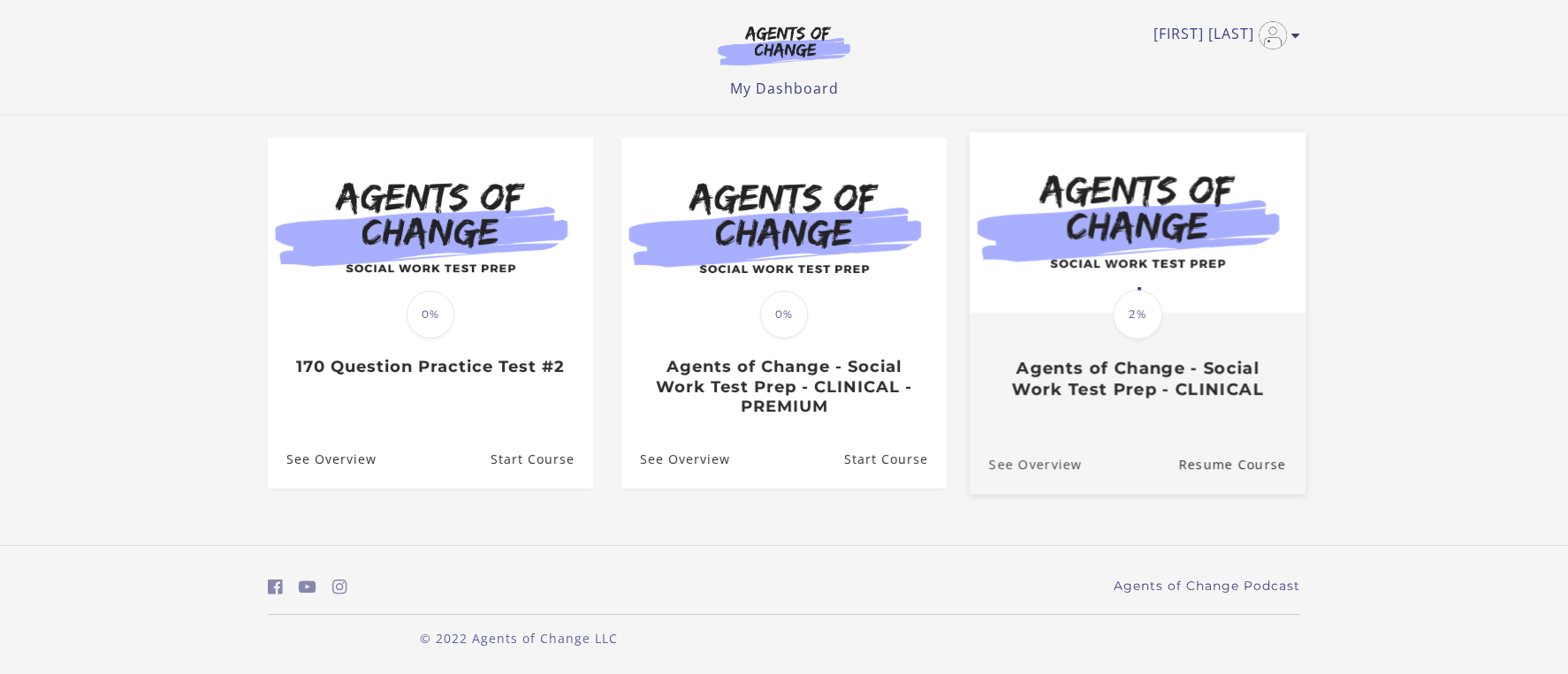 click on "See Overview" at bounding box center (1025, 464) 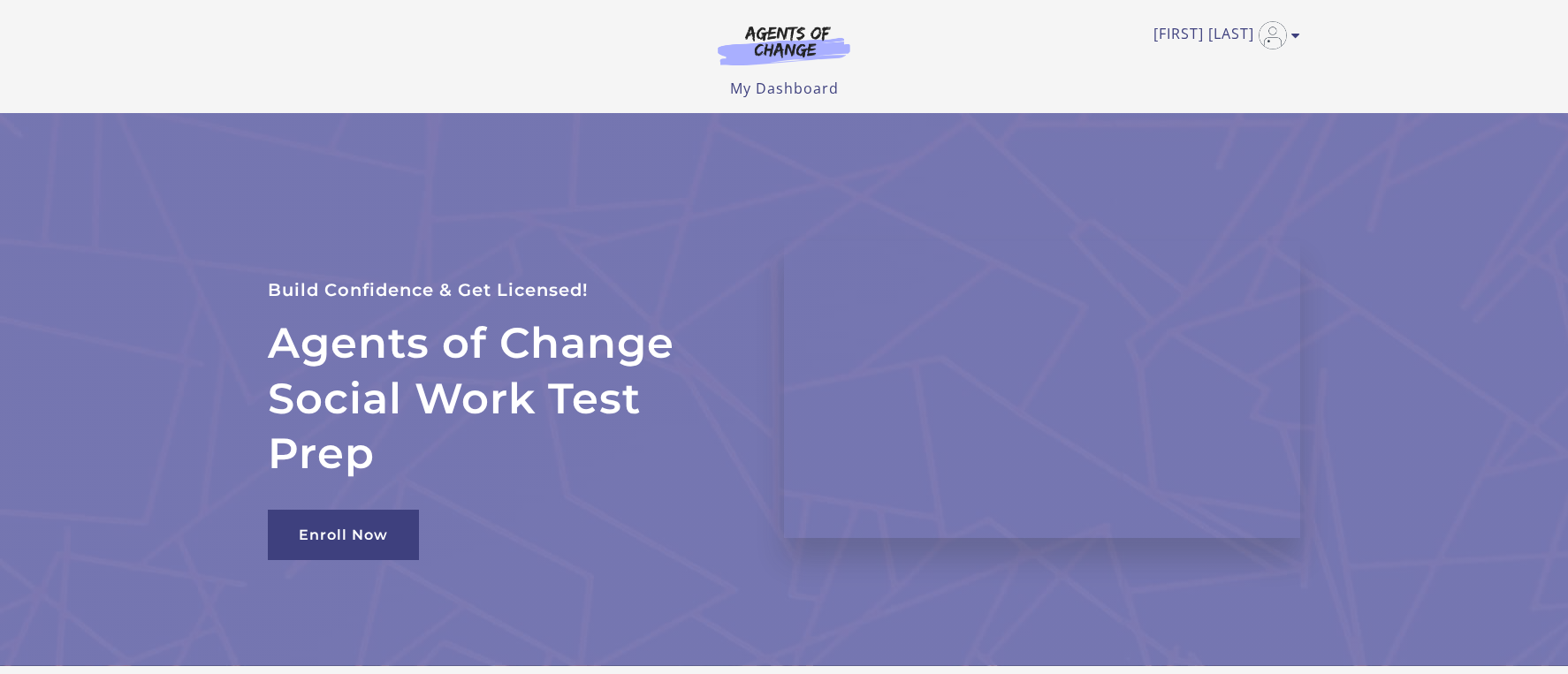 scroll, scrollTop: 0, scrollLeft: 0, axis: both 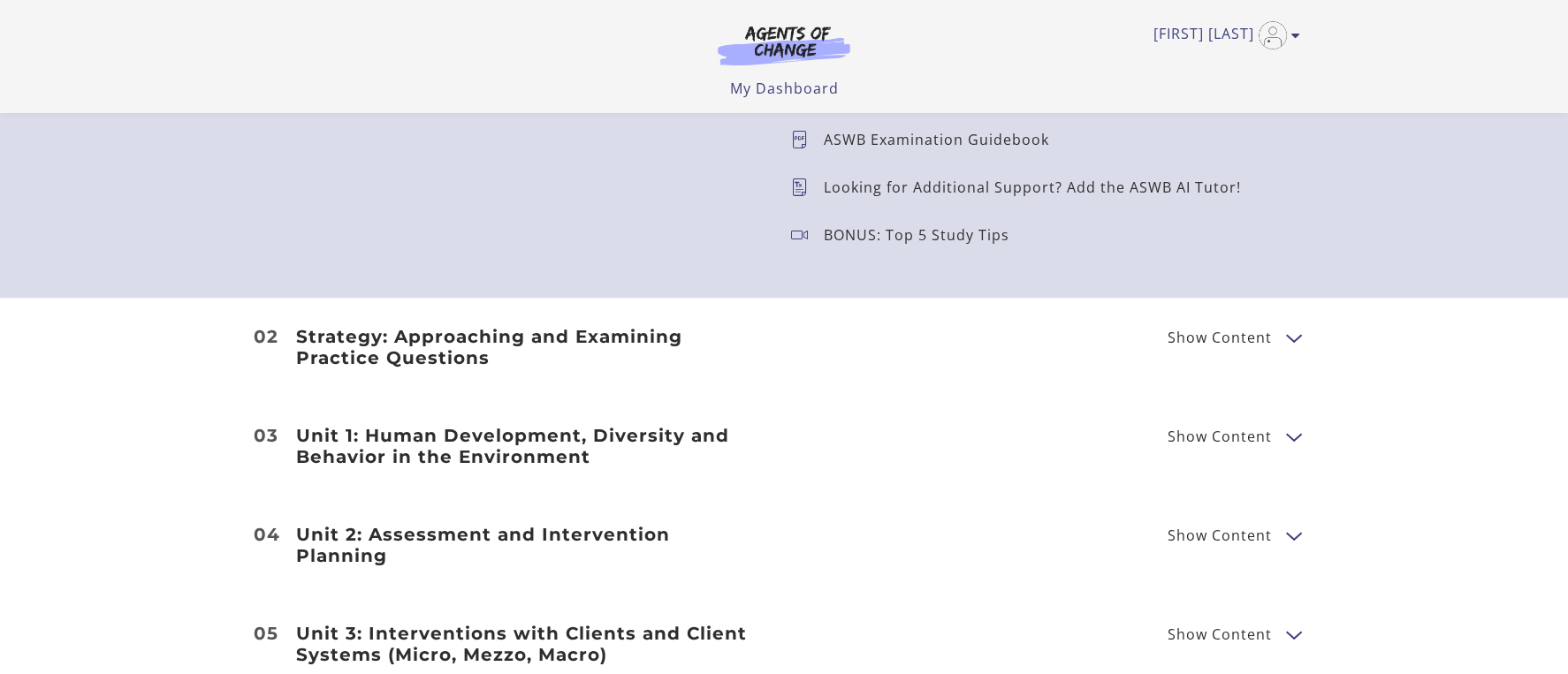click on "Strategy: Approaching and Examining Practice Questions
Show Content
Breaking Down Questions
Breaking Down Questions Practice Questions" at bounding box center (784, 347) 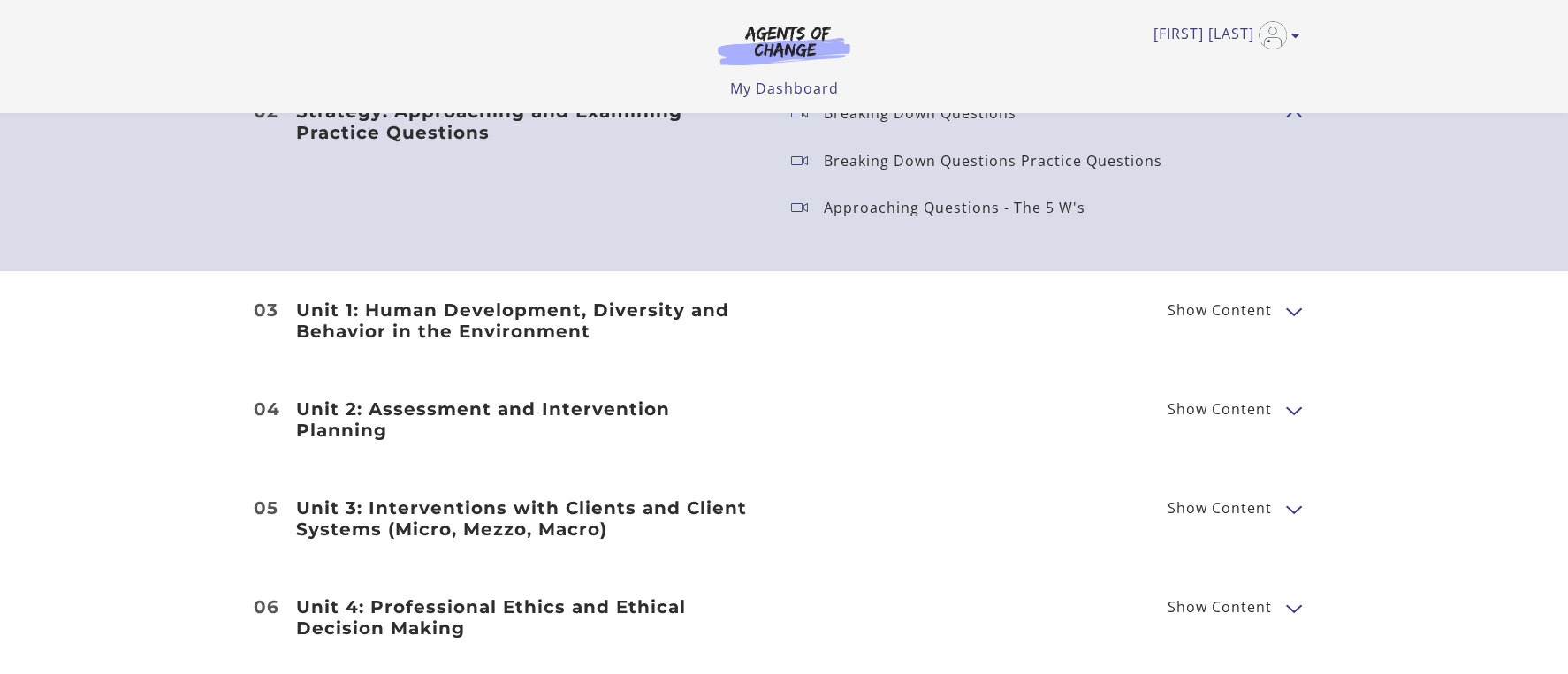 scroll, scrollTop: 2253, scrollLeft: 0, axis: vertical 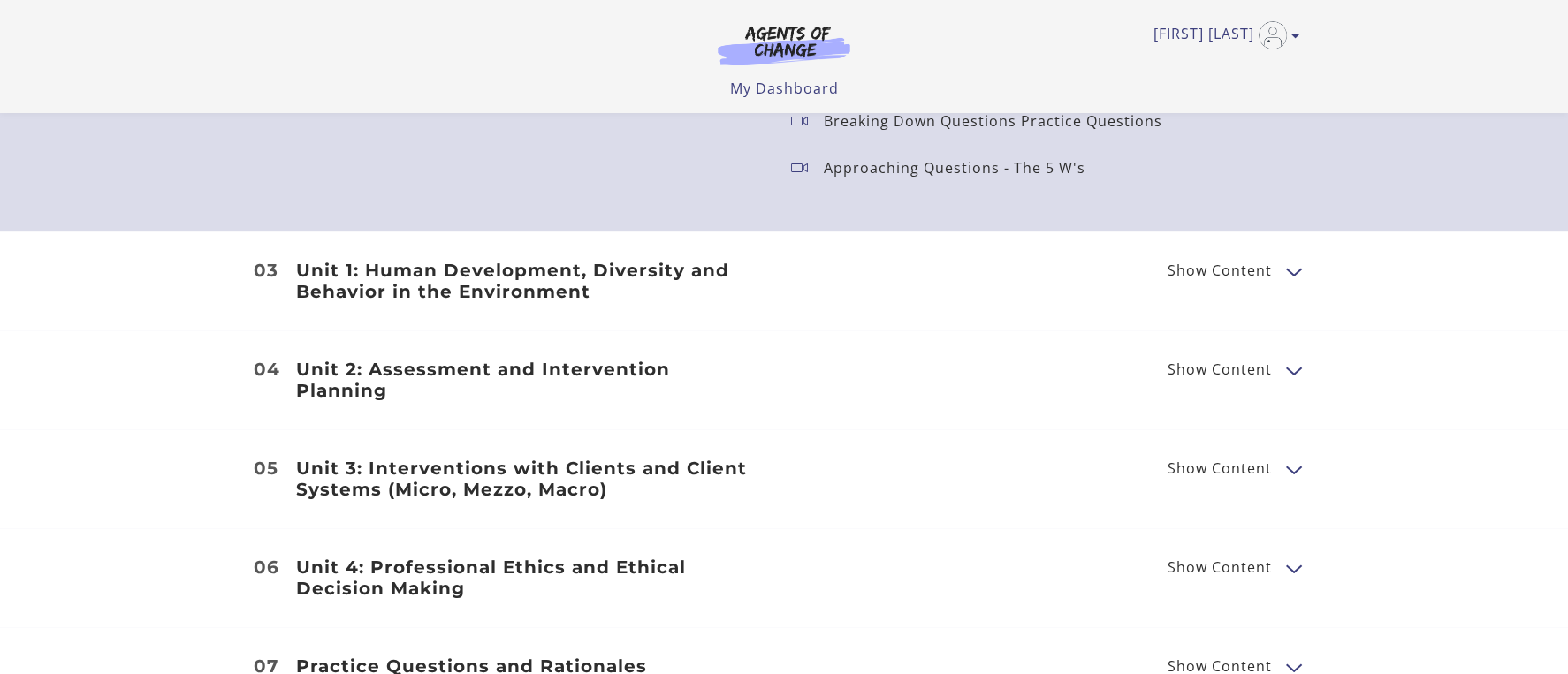 click at bounding box center [1293, 270] 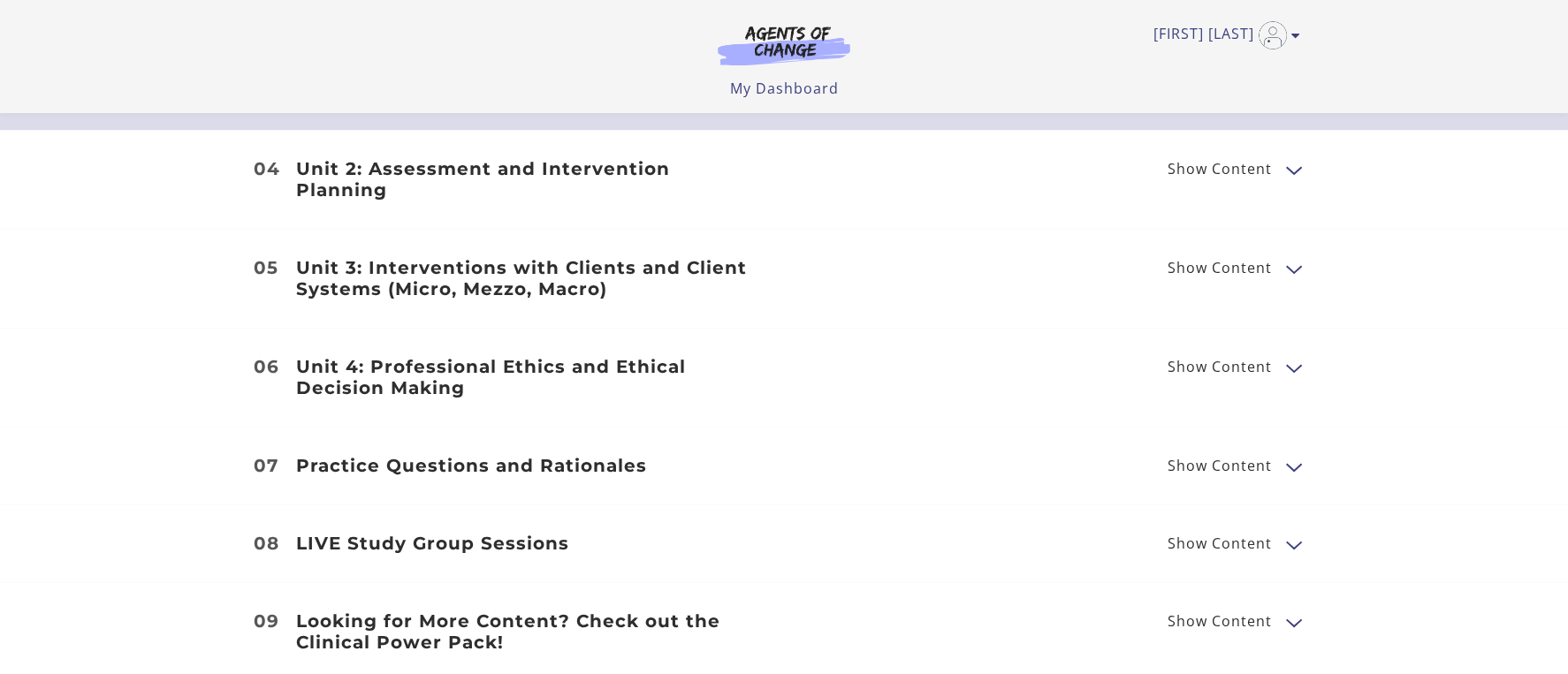 scroll, scrollTop: 3048, scrollLeft: 0, axis: vertical 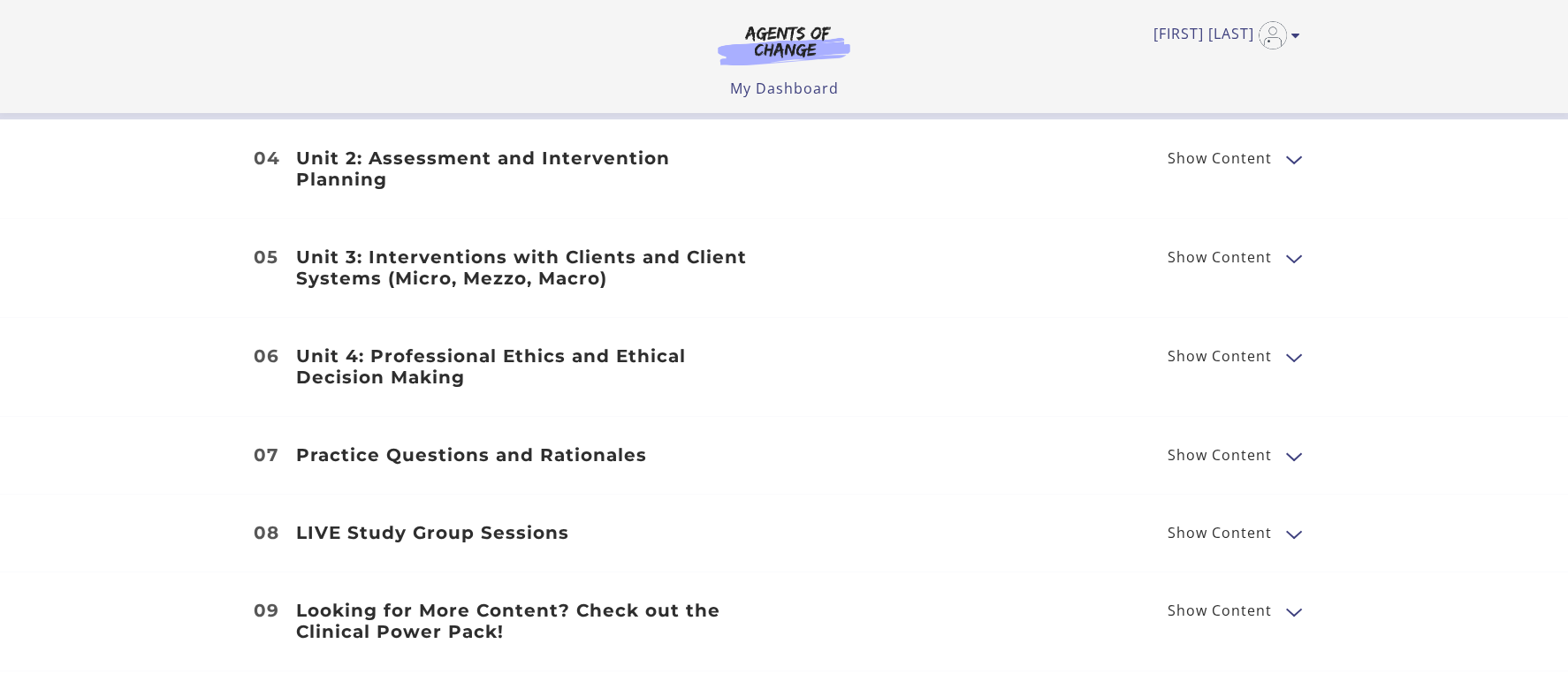 click at bounding box center [1293, 158] 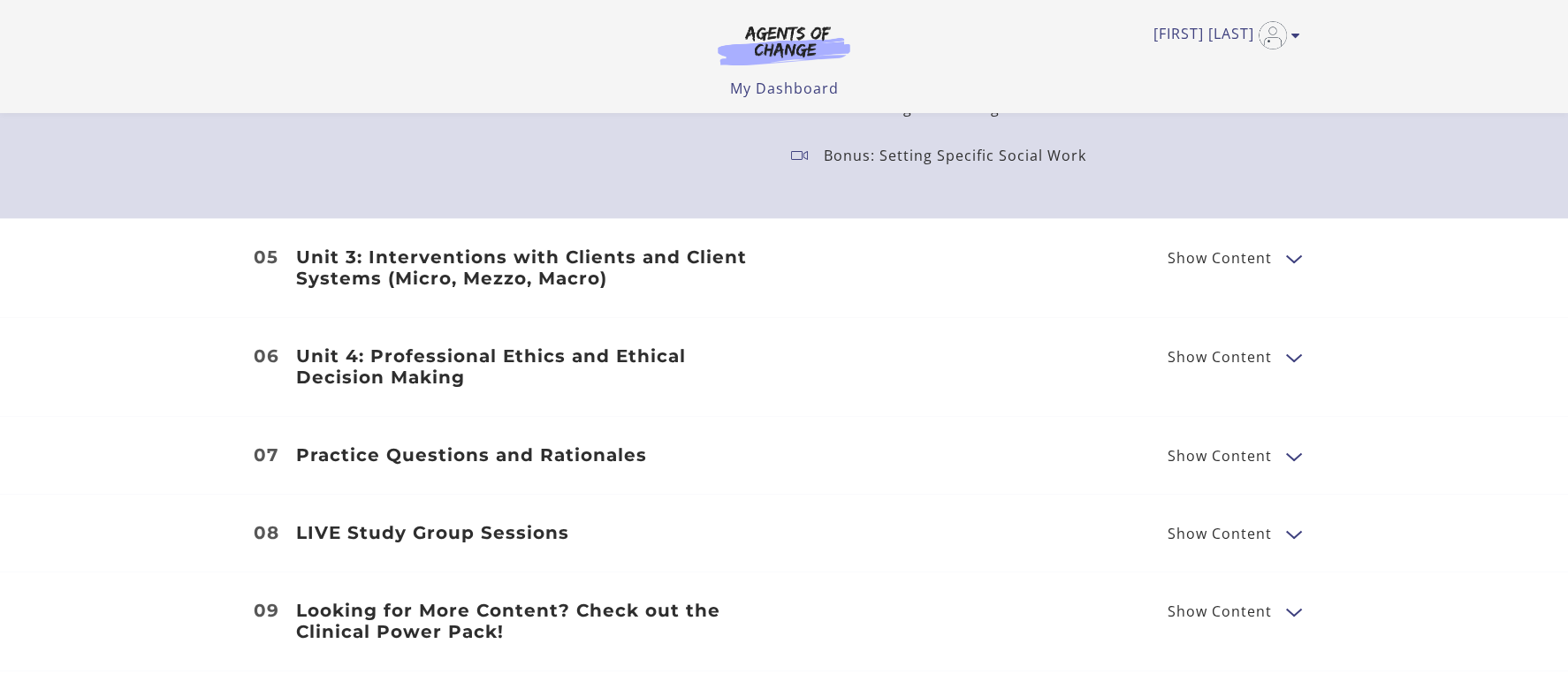 scroll, scrollTop: 3843, scrollLeft: 0, axis: vertical 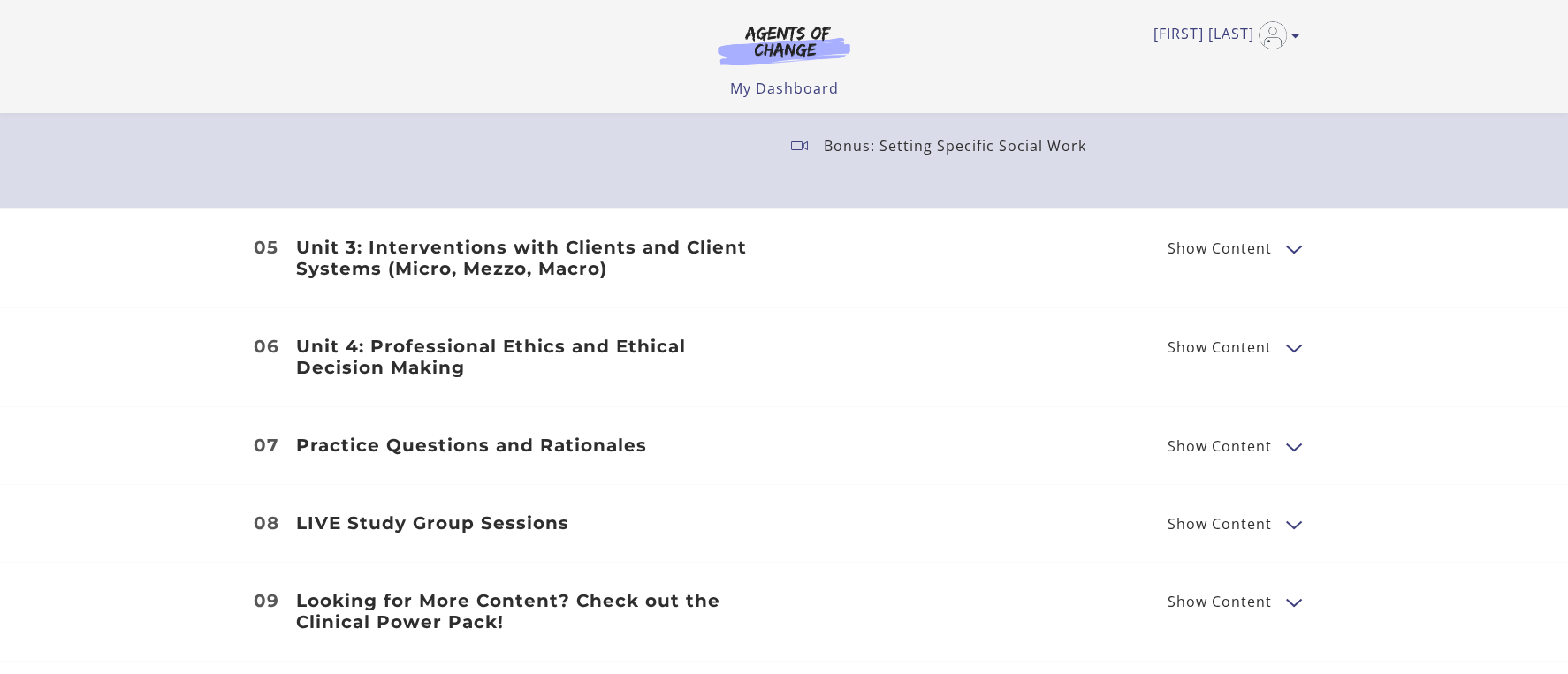 click at bounding box center [1293, 247] 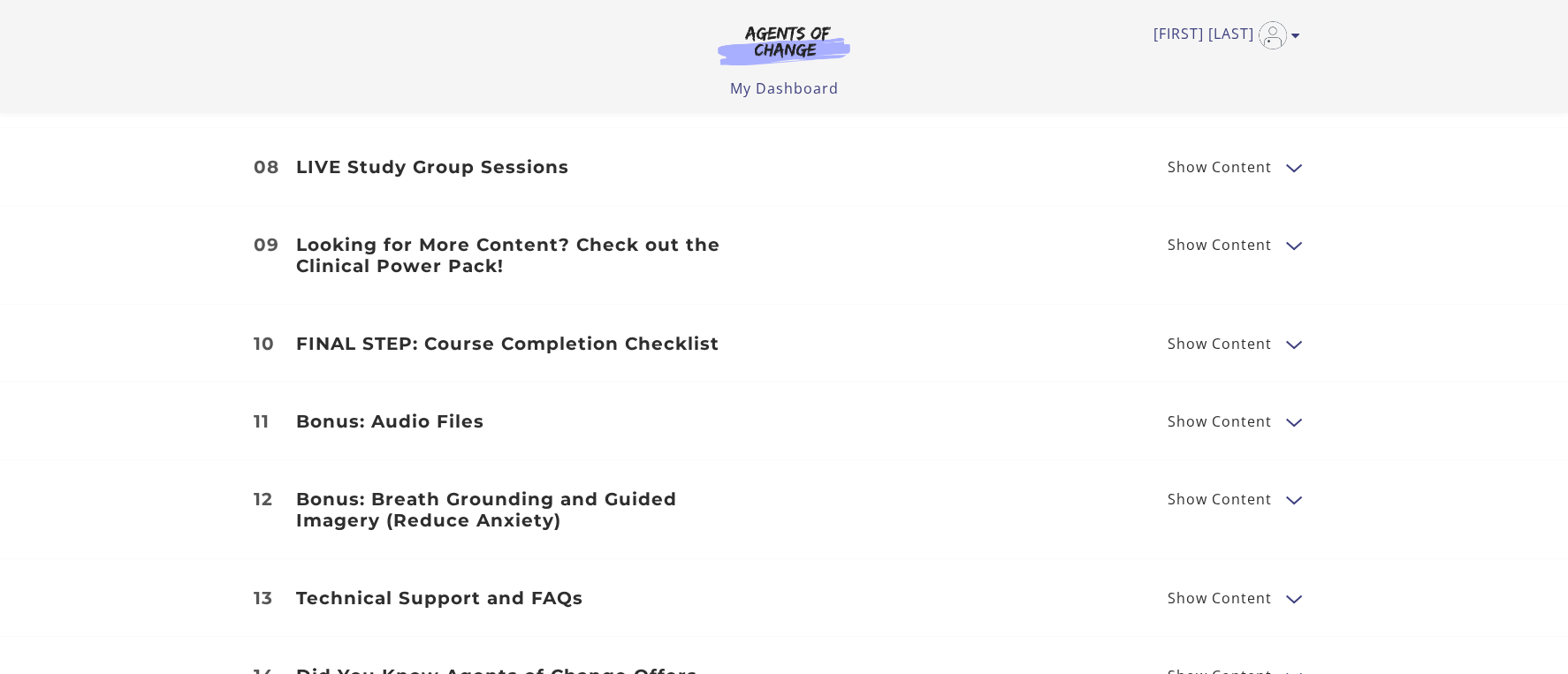 scroll, scrollTop: 4638, scrollLeft: 0, axis: vertical 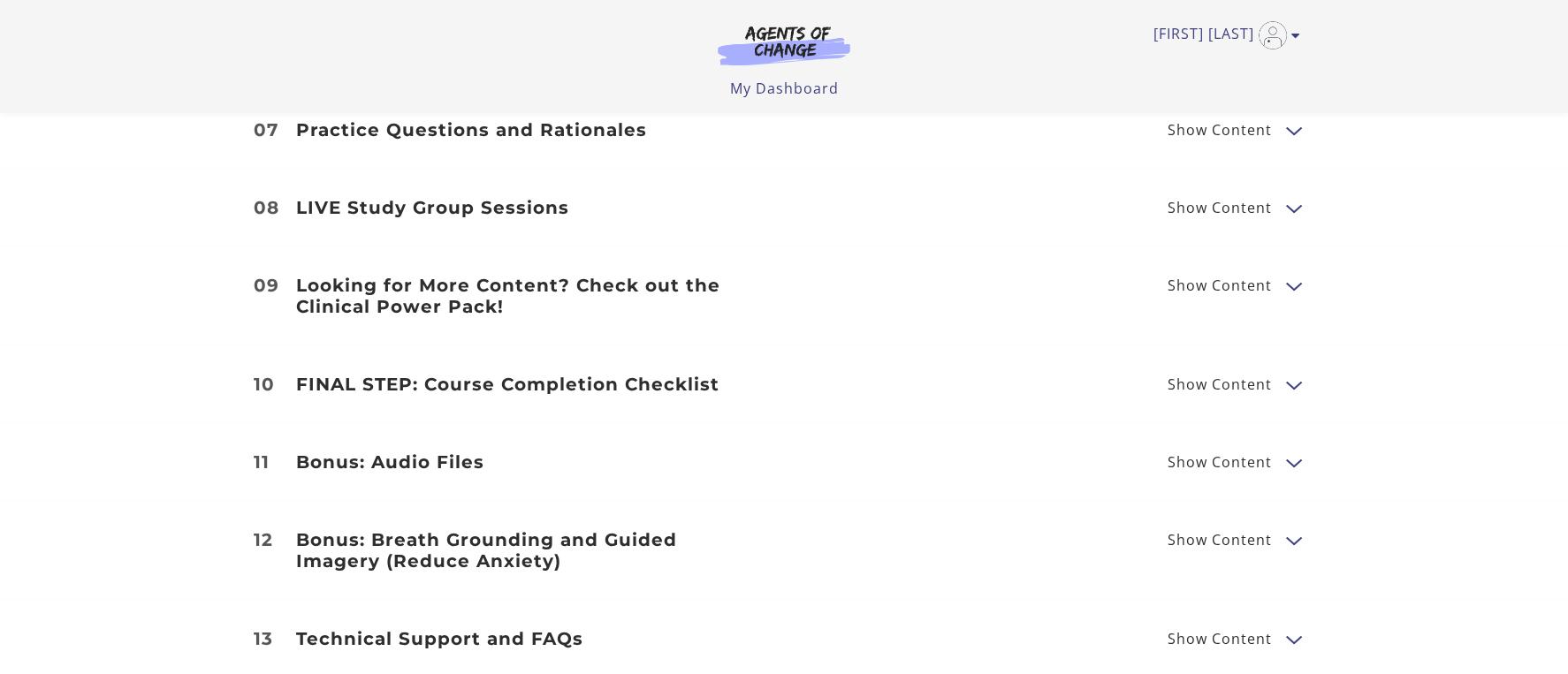 click at bounding box center [1293, 284] 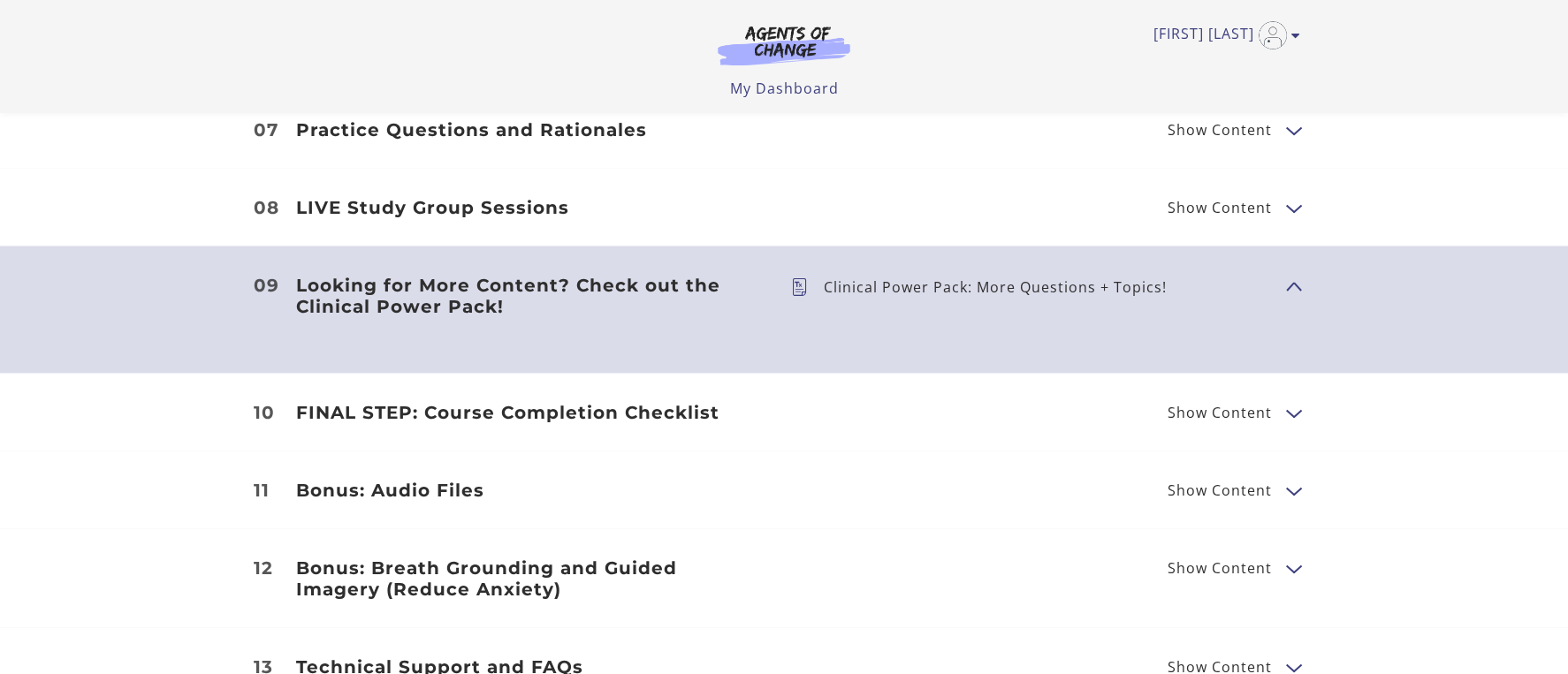click at bounding box center [807, 286] 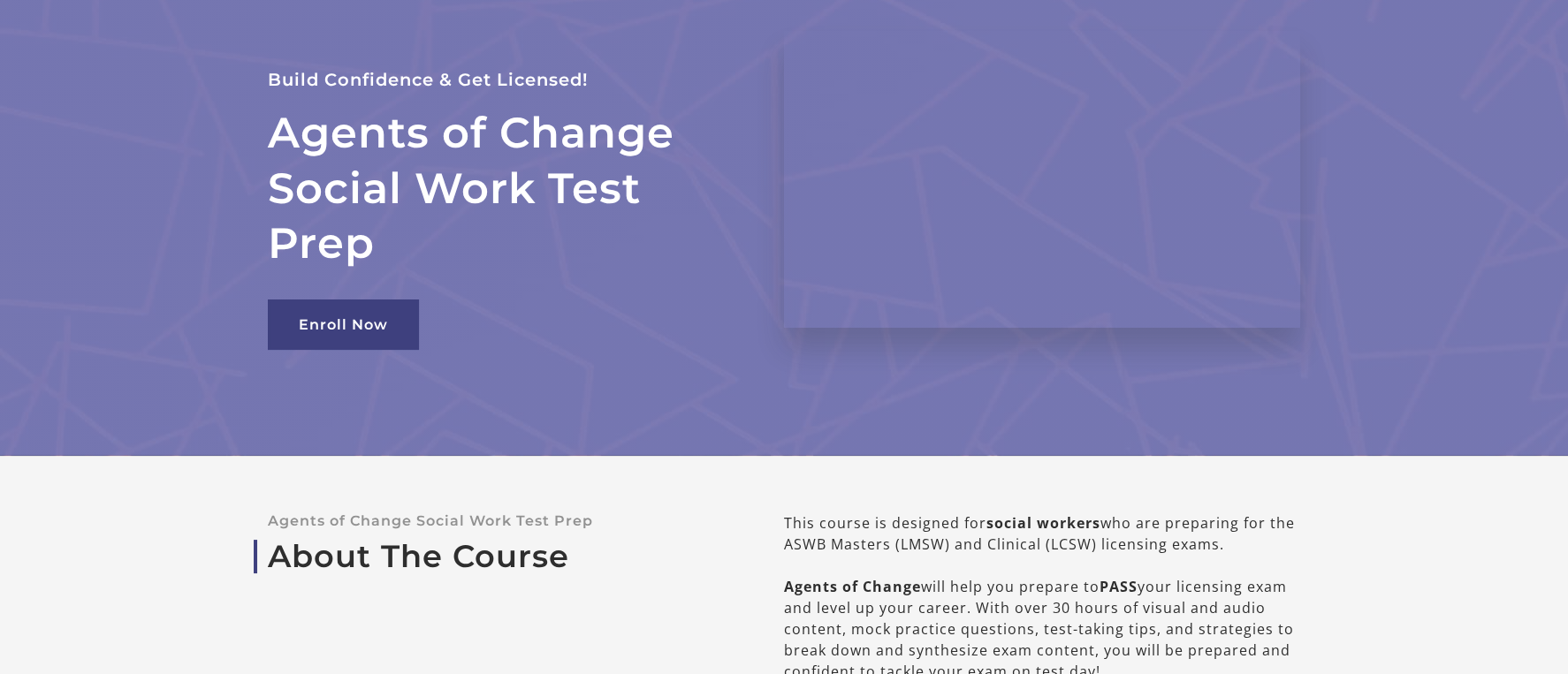 scroll, scrollTop: 0, scrollLeft: 0, axis: both 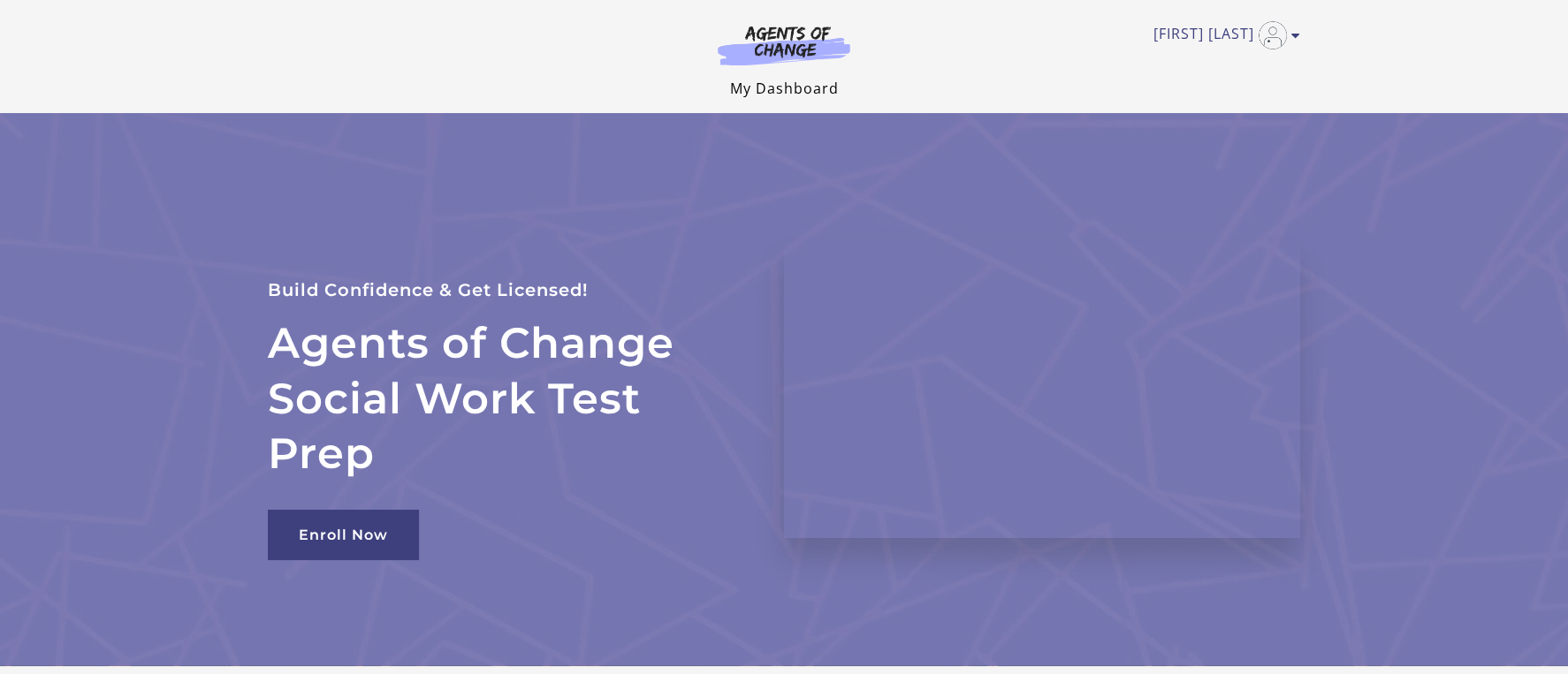 click on "My Dashboard" at bounding box center (784, 88) 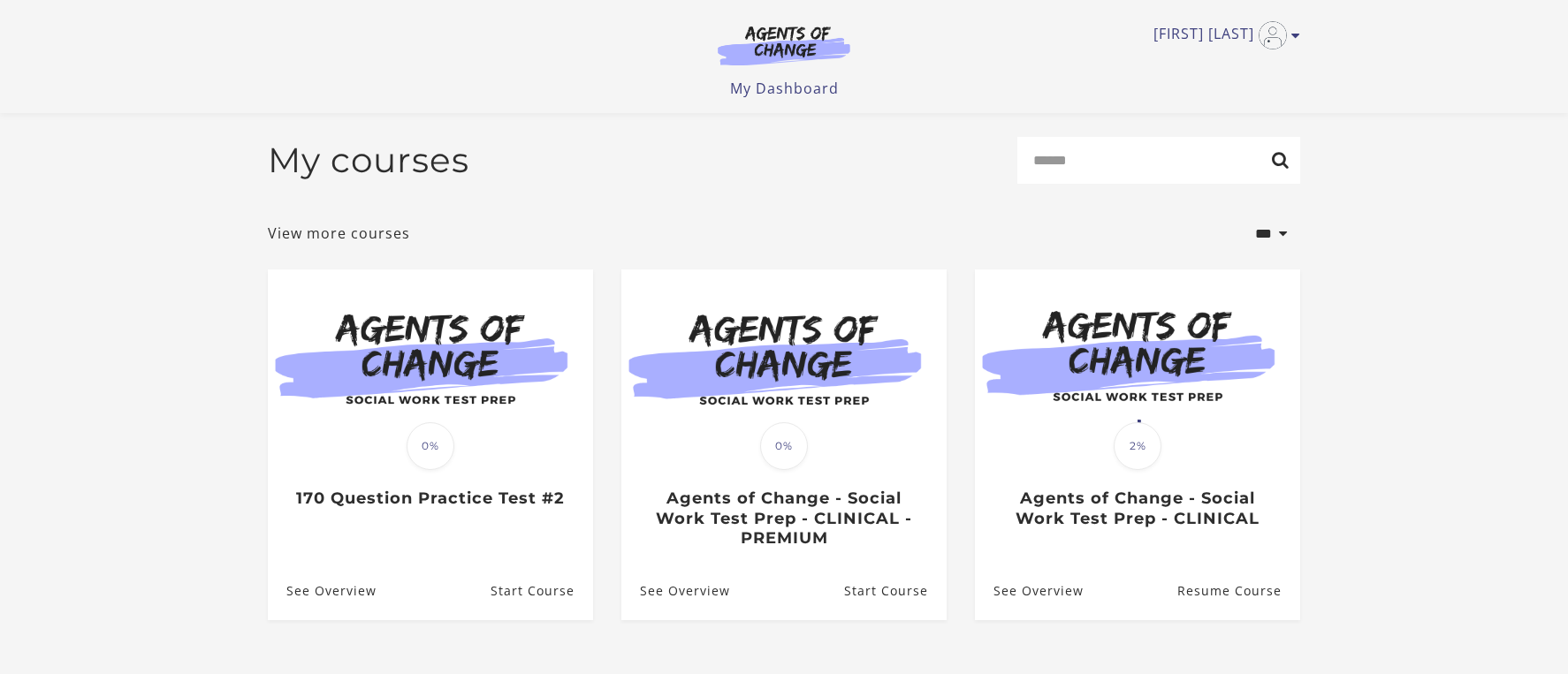 scroll, scrollTop: 135, scrollLeft: 0, axis: vertical 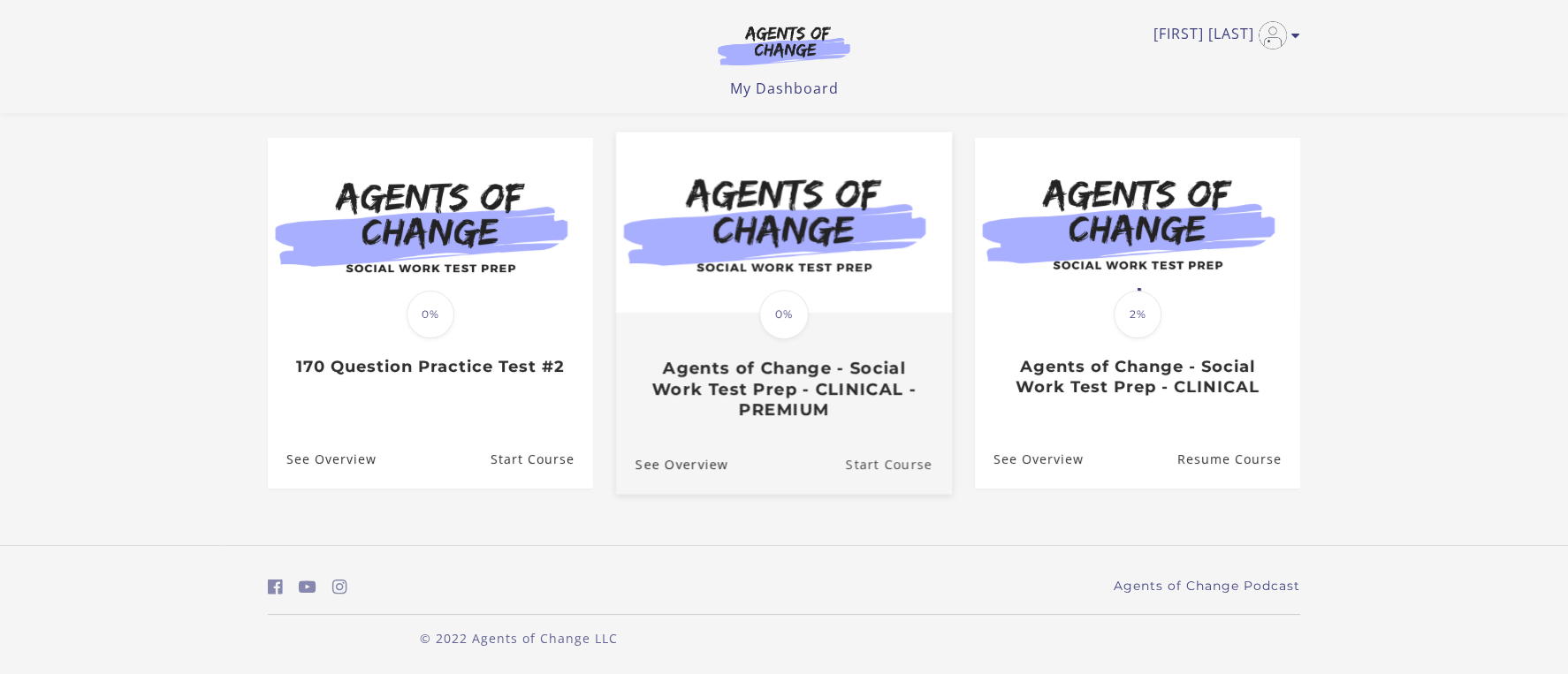 click on "Start Course" at bounding box center (899, 464) 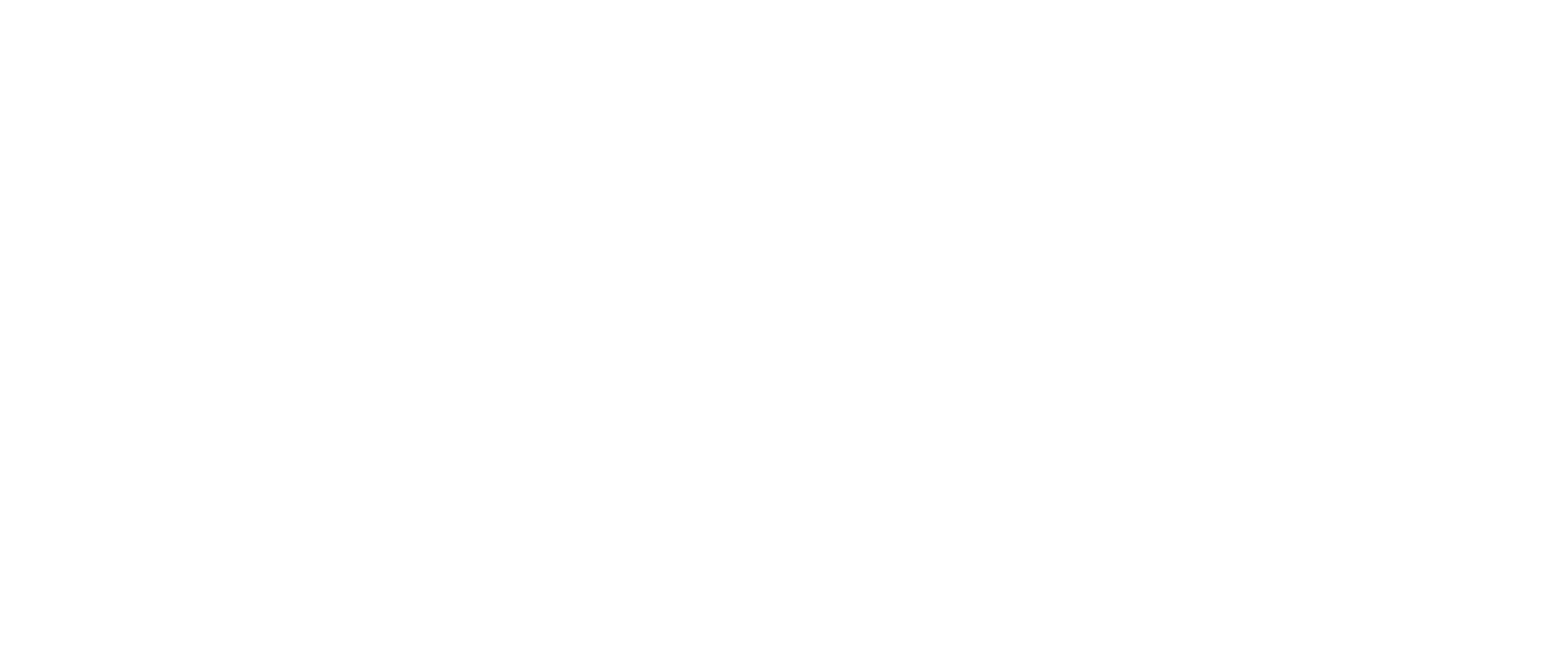 scroll, scrollTop: 0, scrollLeft: 0, axis: both 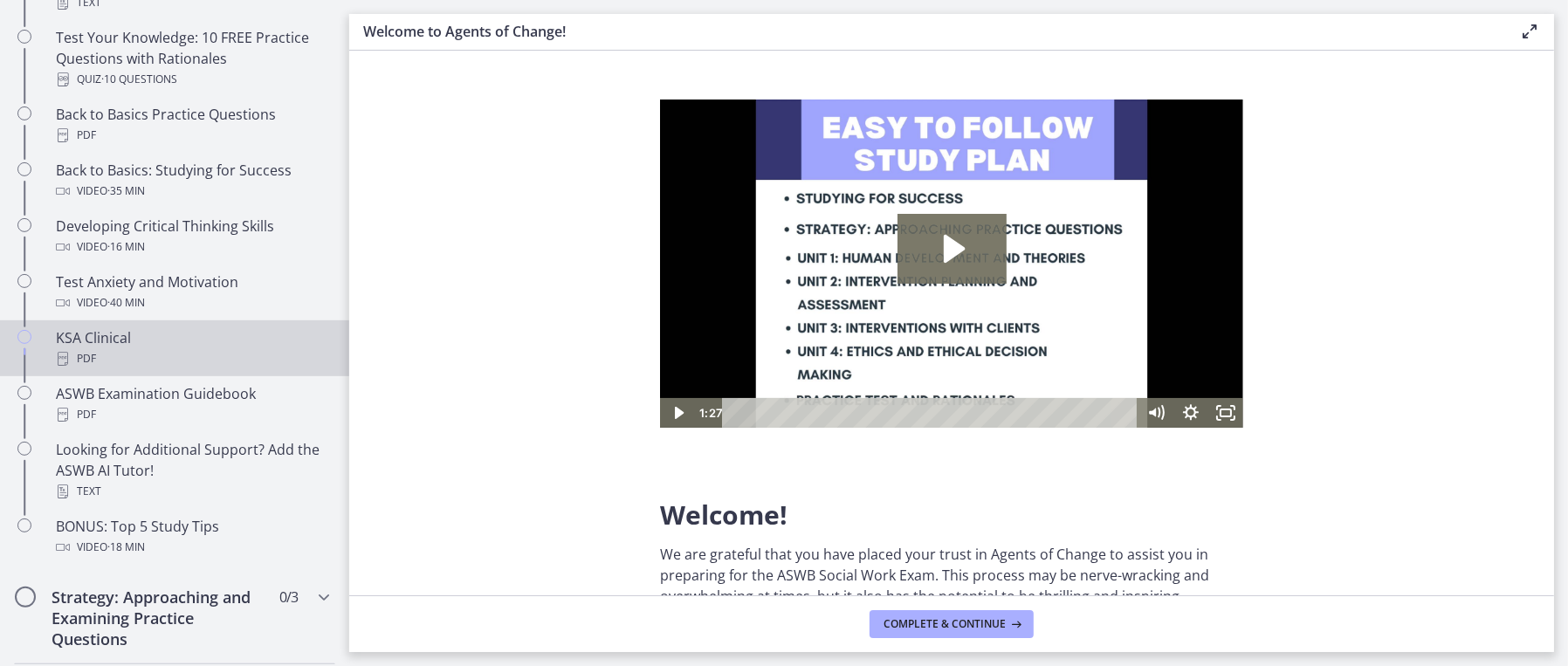 click on "KSA Clinical
PDF" at bounding box center (192, 348) 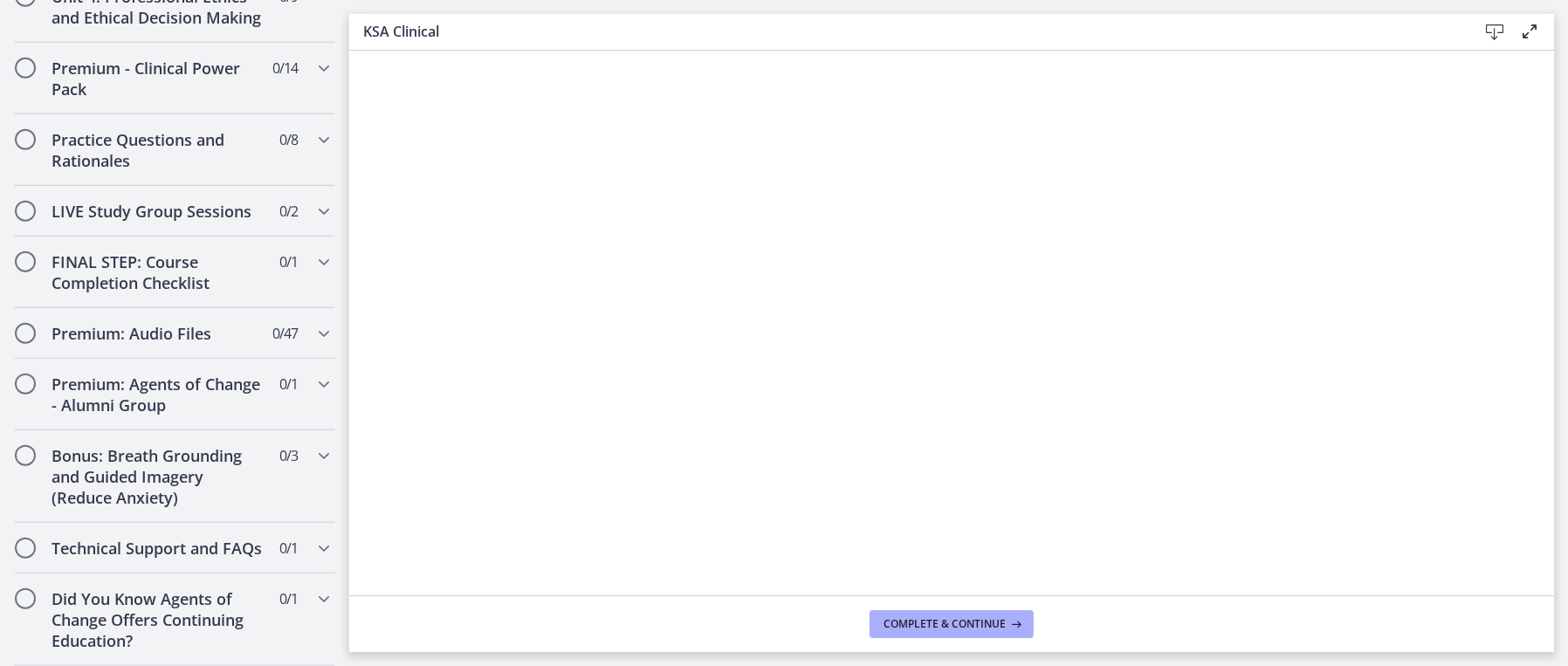 scroll, scrollTop: 1570, scrollLeft: 0, axis: vertical 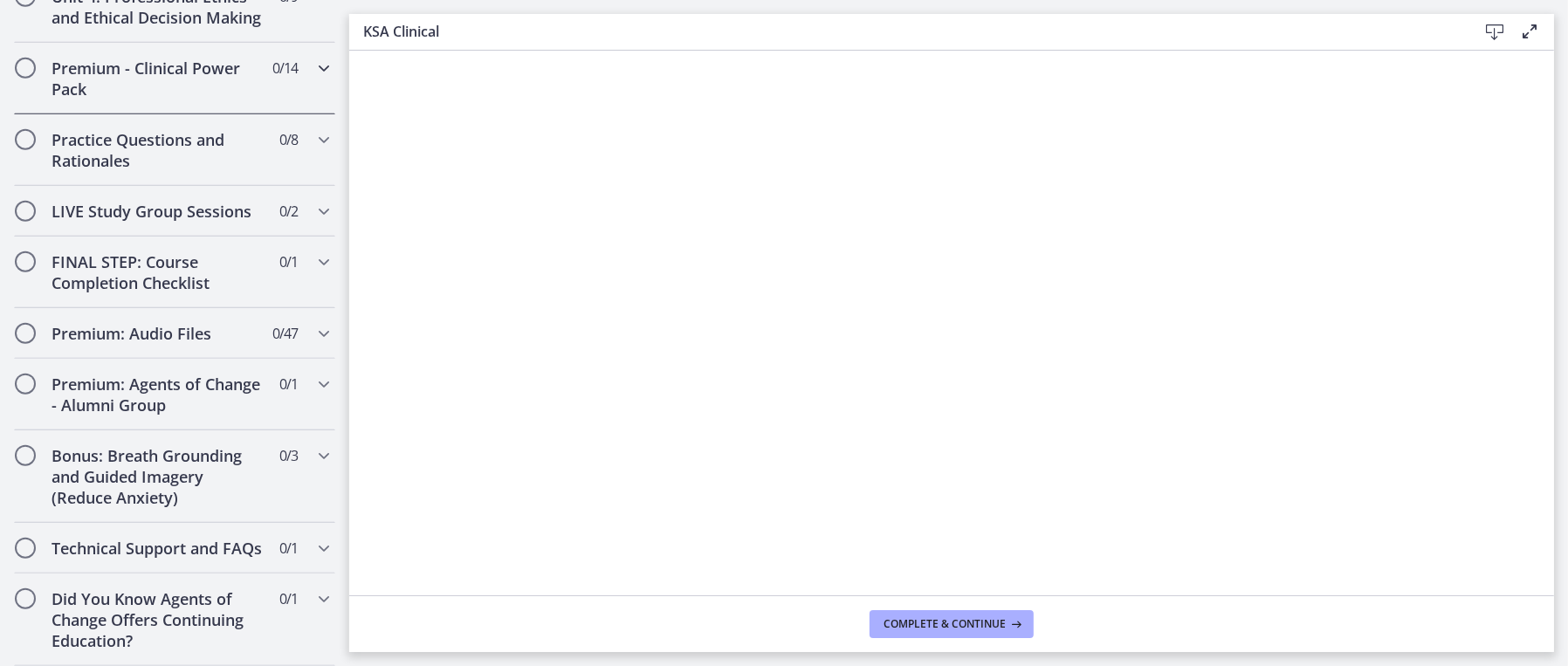 click on "Premium - Clinical Power Pack" at bounding box center [158, 79] 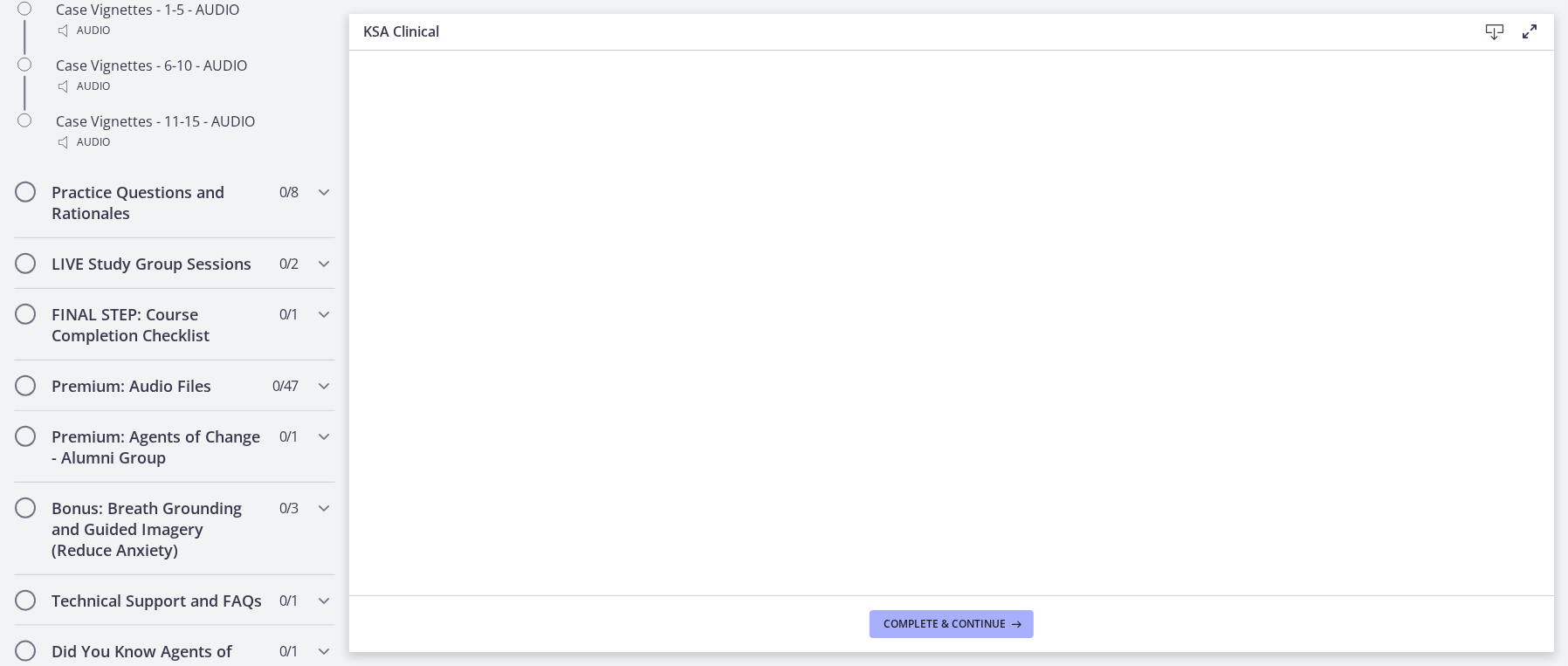 scroll, scrollTop: 1665, scrollLeft: 0, axis: vertical 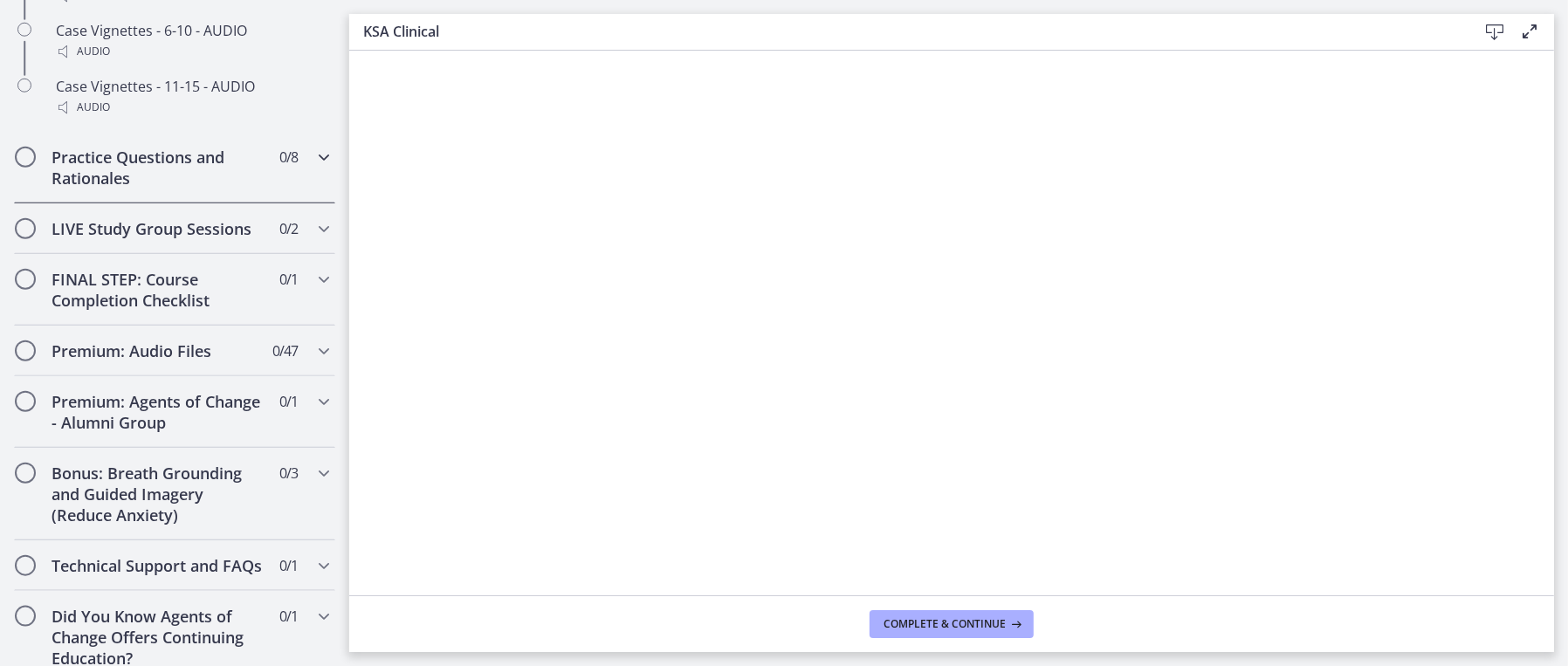 click on "Practice Questions and Rationales" at bounding box center (158, 168) 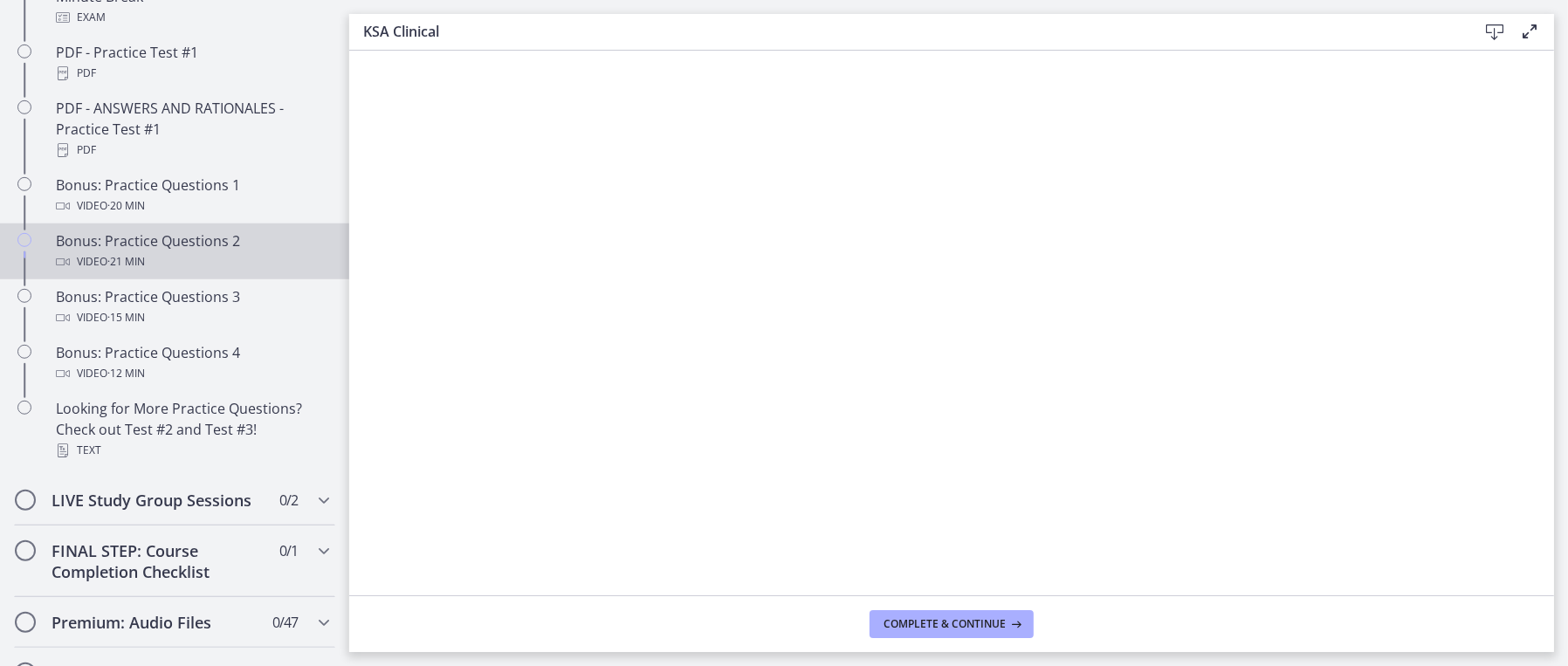 scroll, scrollTop: 884, scrollLeft: 0, axis: vertical 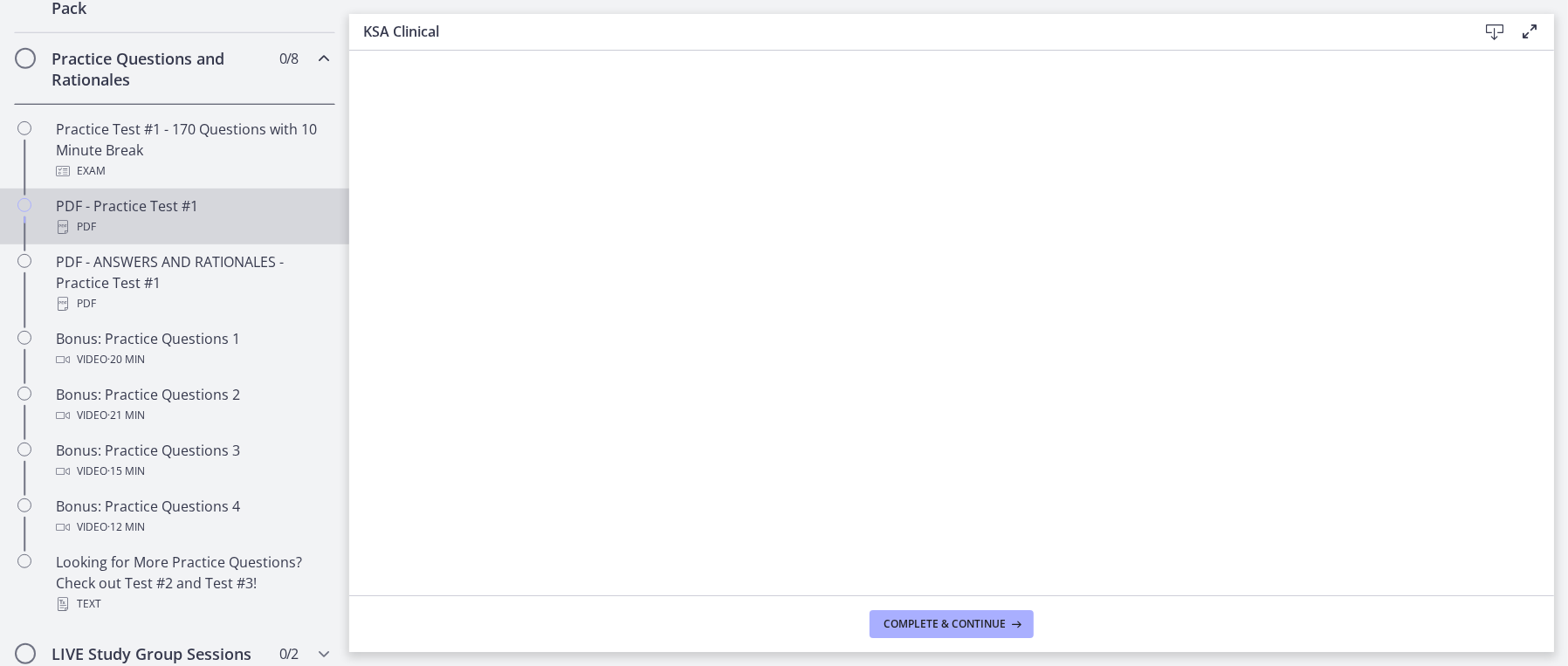 click on "PDF - Practice Test #1
PDF" at bounding box center [192, 216] 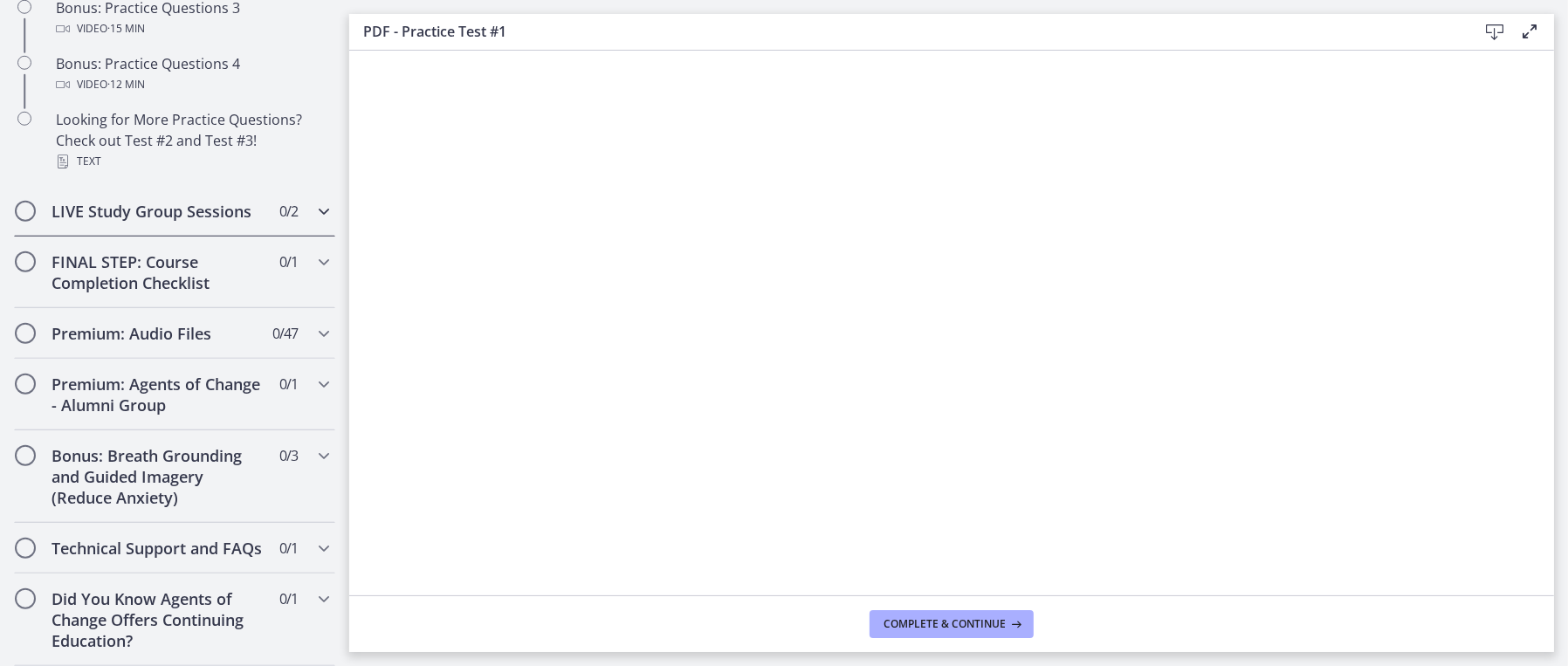 scroll, scrollTop: 1409, scrollLeft: 0, axis: vertical 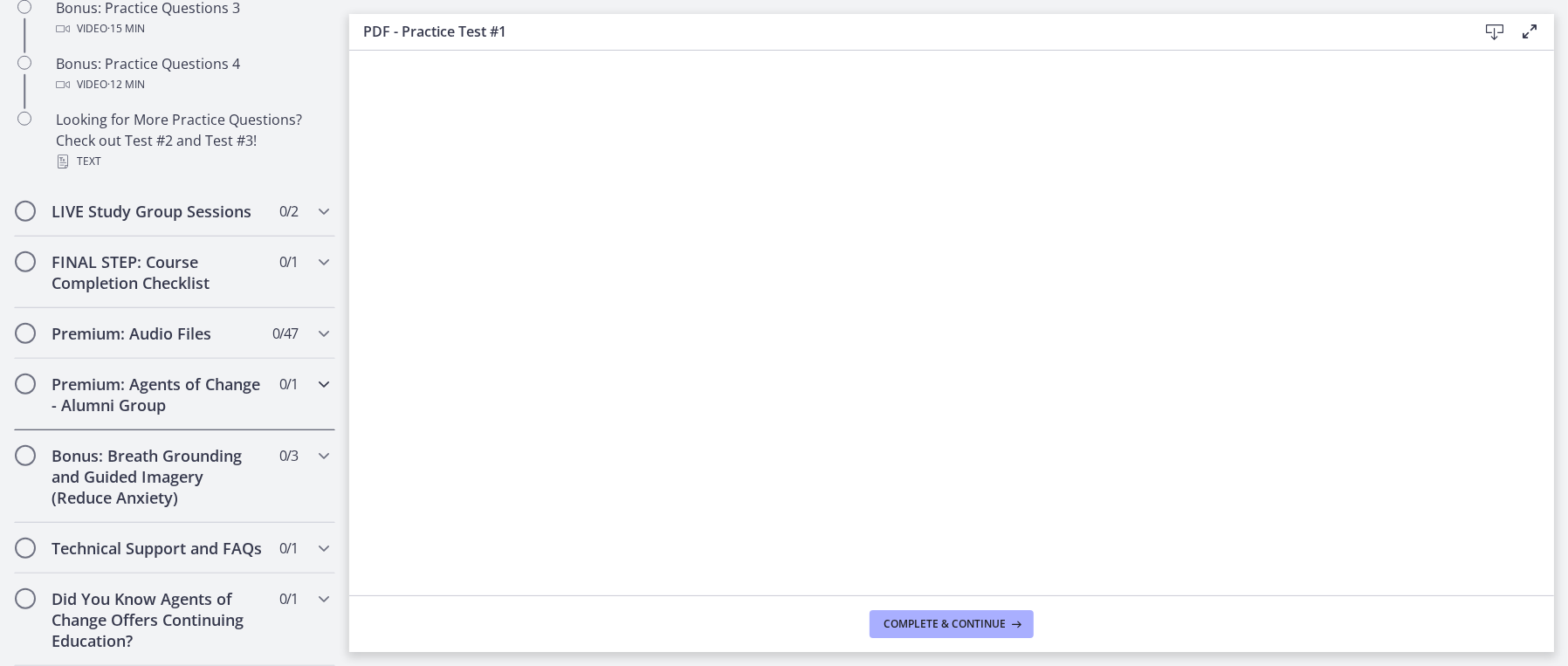 click on "Premium: Agents of Change - Alumni Group" at bounding box center [158, 395] 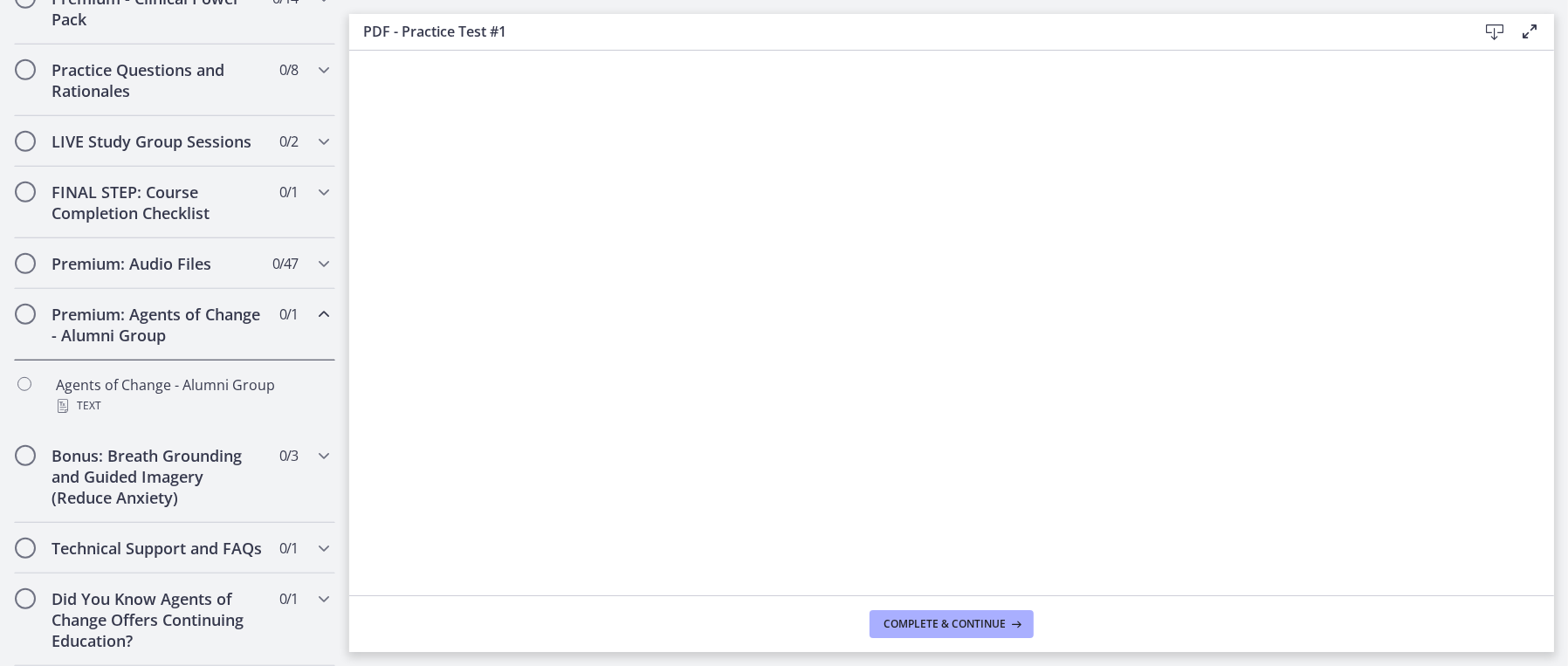 scroll, scrollTop: 824, scrollLeft: 0, axis: vertical 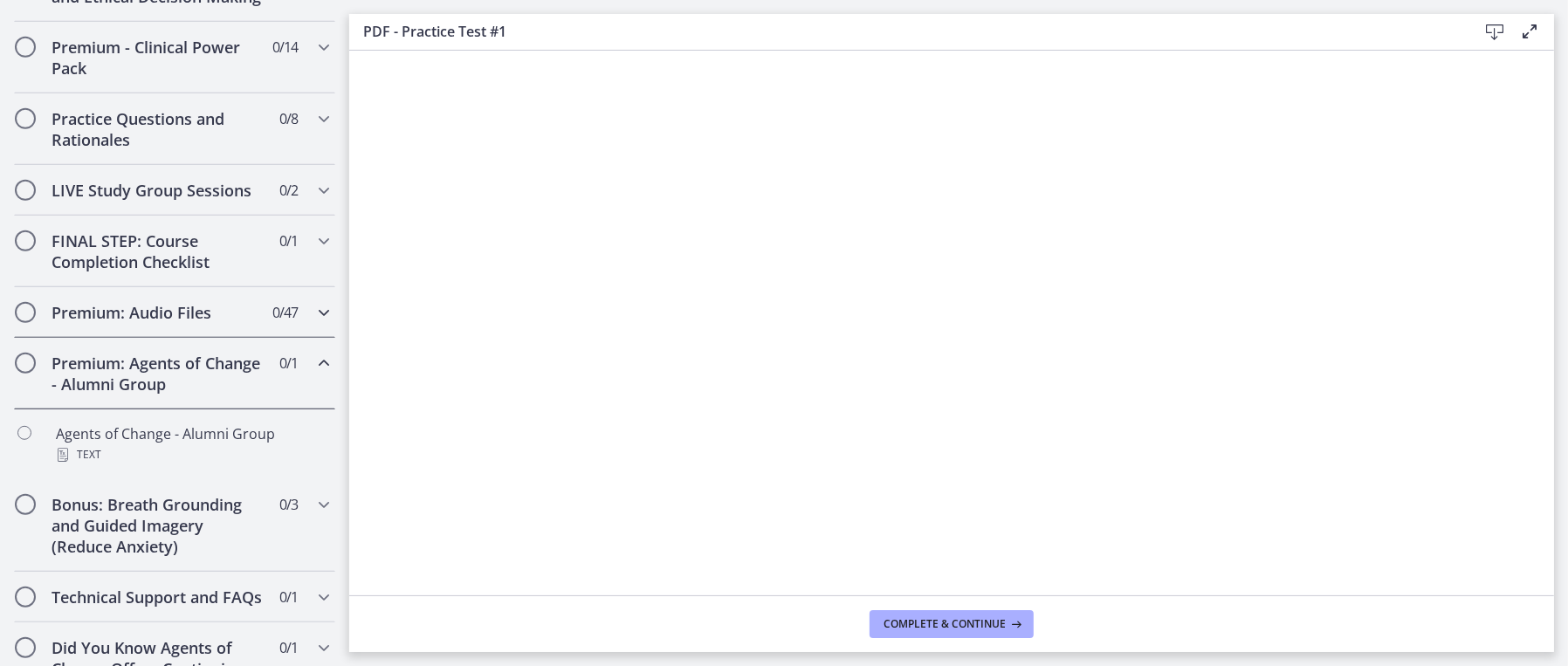 click on "Premium: Audio Files" at bounding box center (158, 312) 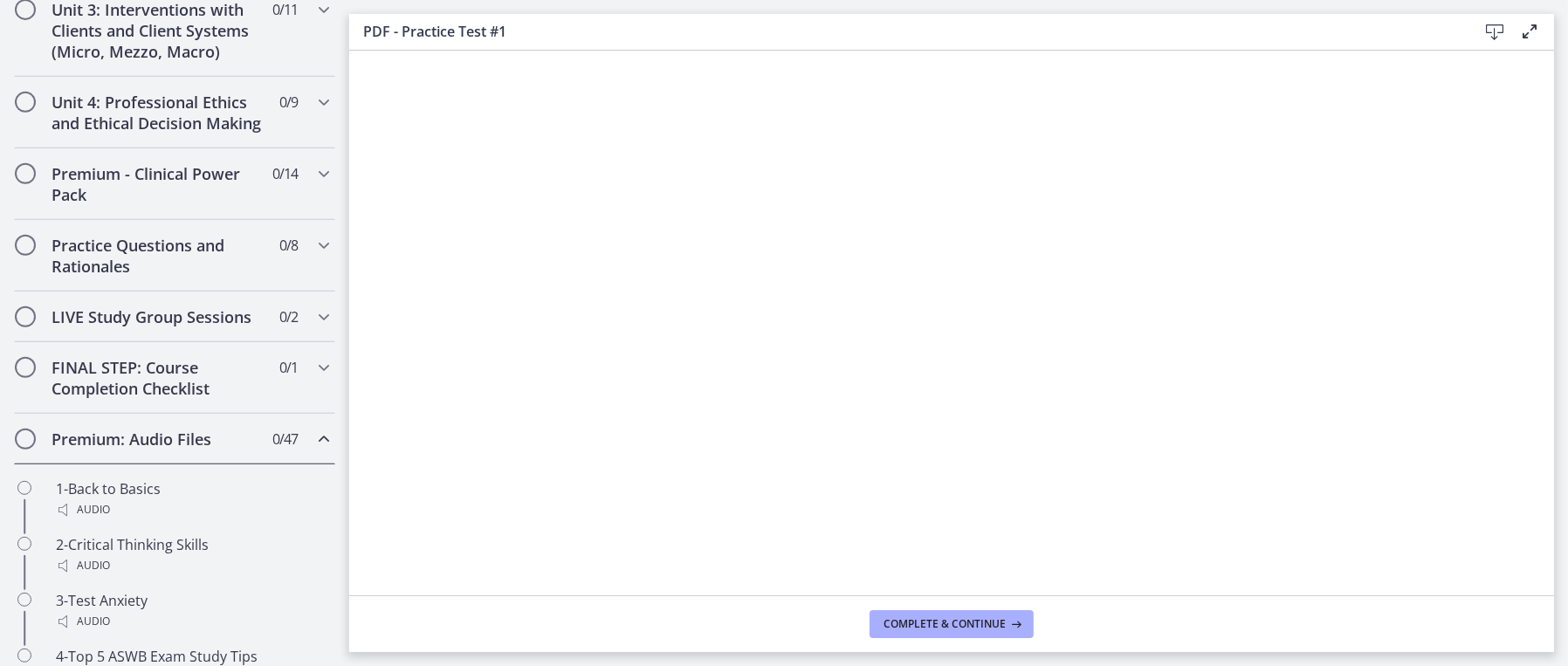 scroll, scrollTop: 693, scrollLeft: 0, axis: vertical 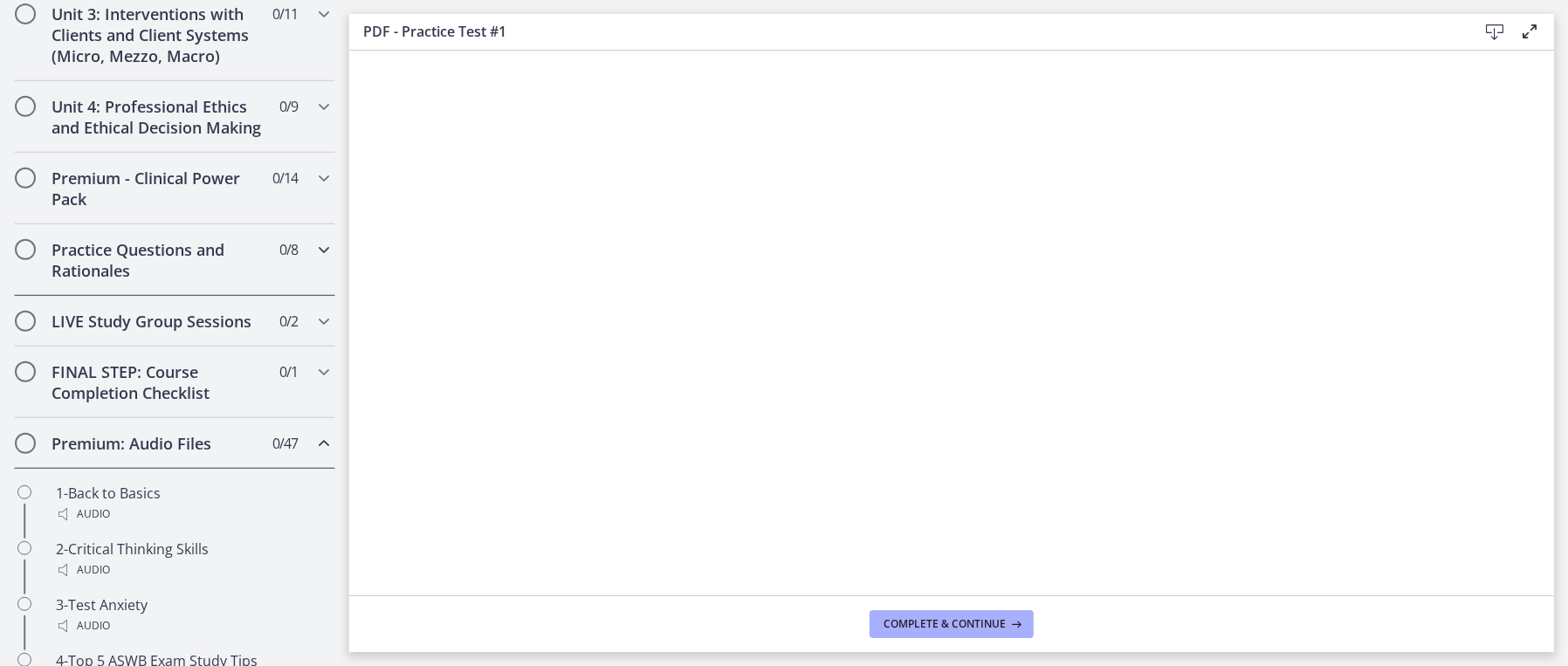 click on "Practice Questions and Rationales" at bounding box center [158, 260] 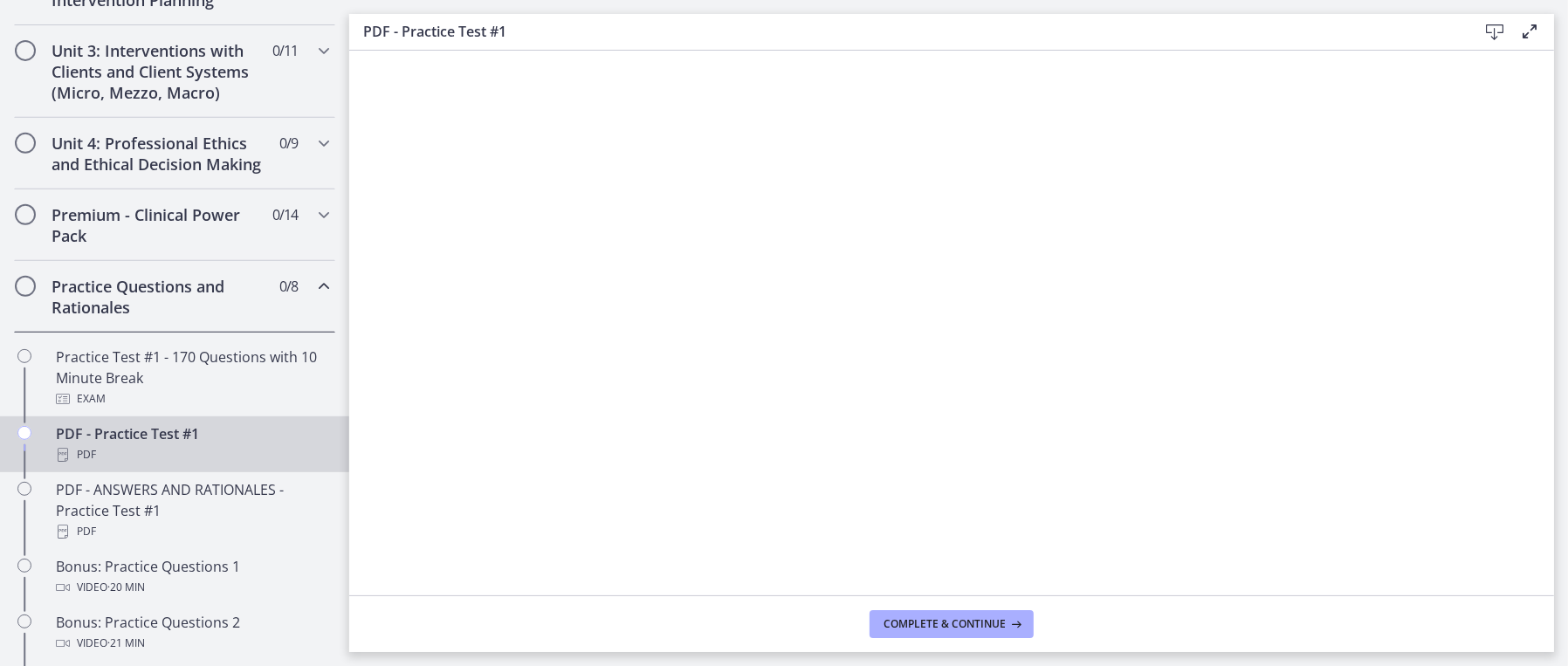 scroll, scrollTop: 562, scrollLeft: 0, axis: vertical 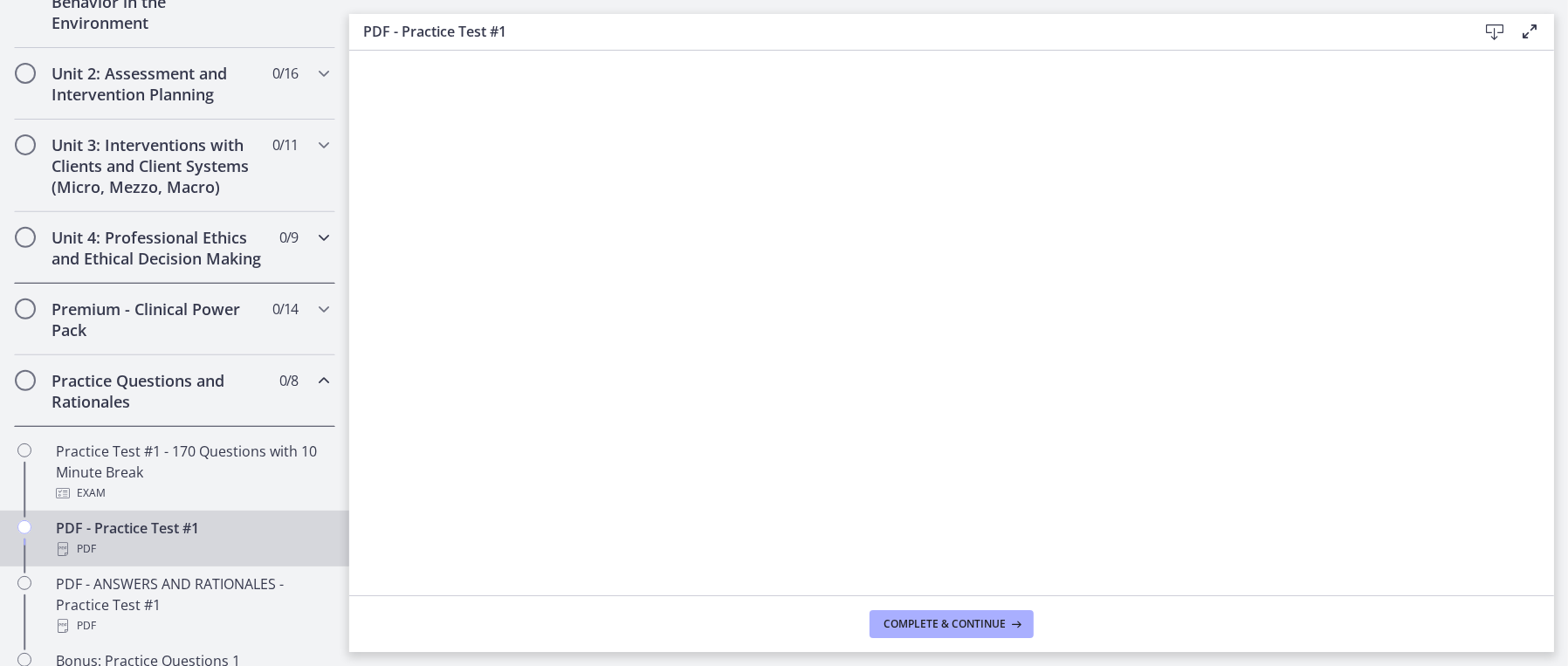 click on "Unit 4: Professional Ethics and Ethical Decision Making" at bounding box center [158, 248] 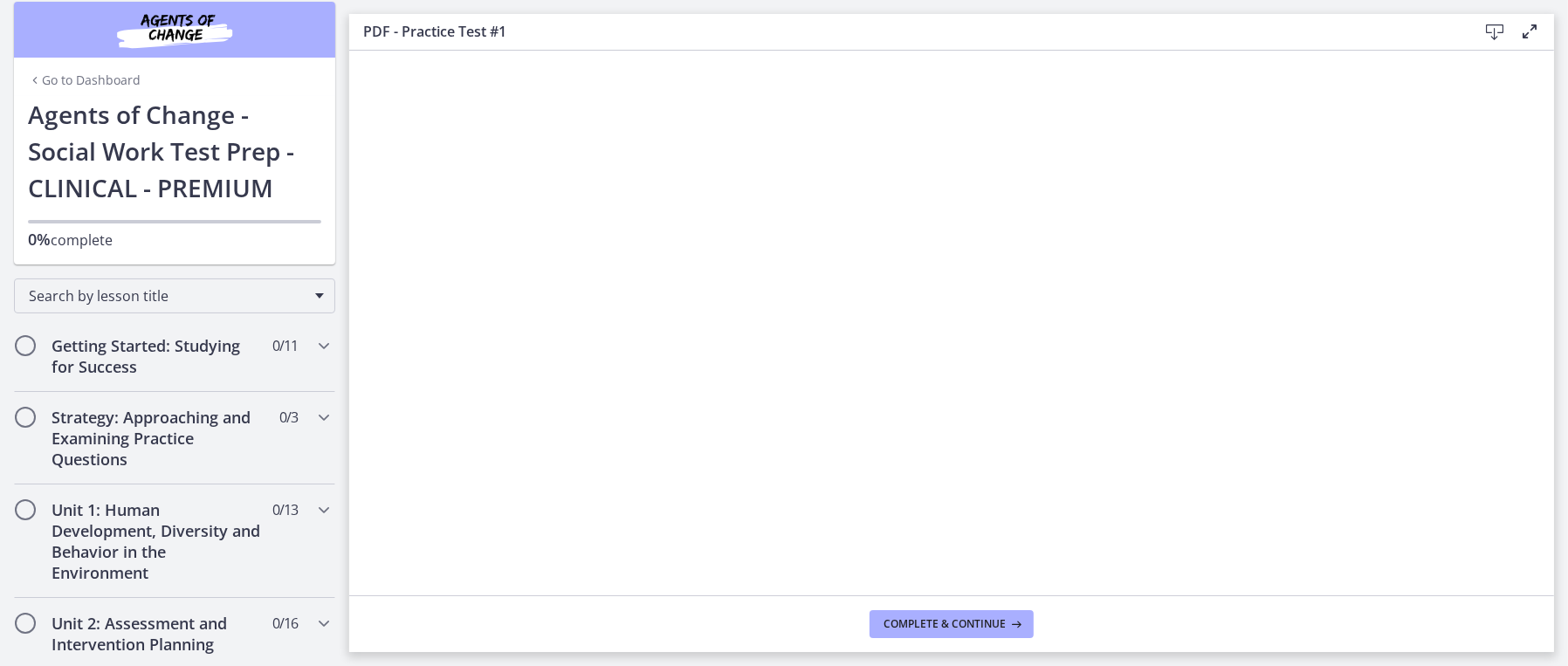 scroll, scrollTop: 0, scrollLeft: 0, axis: both 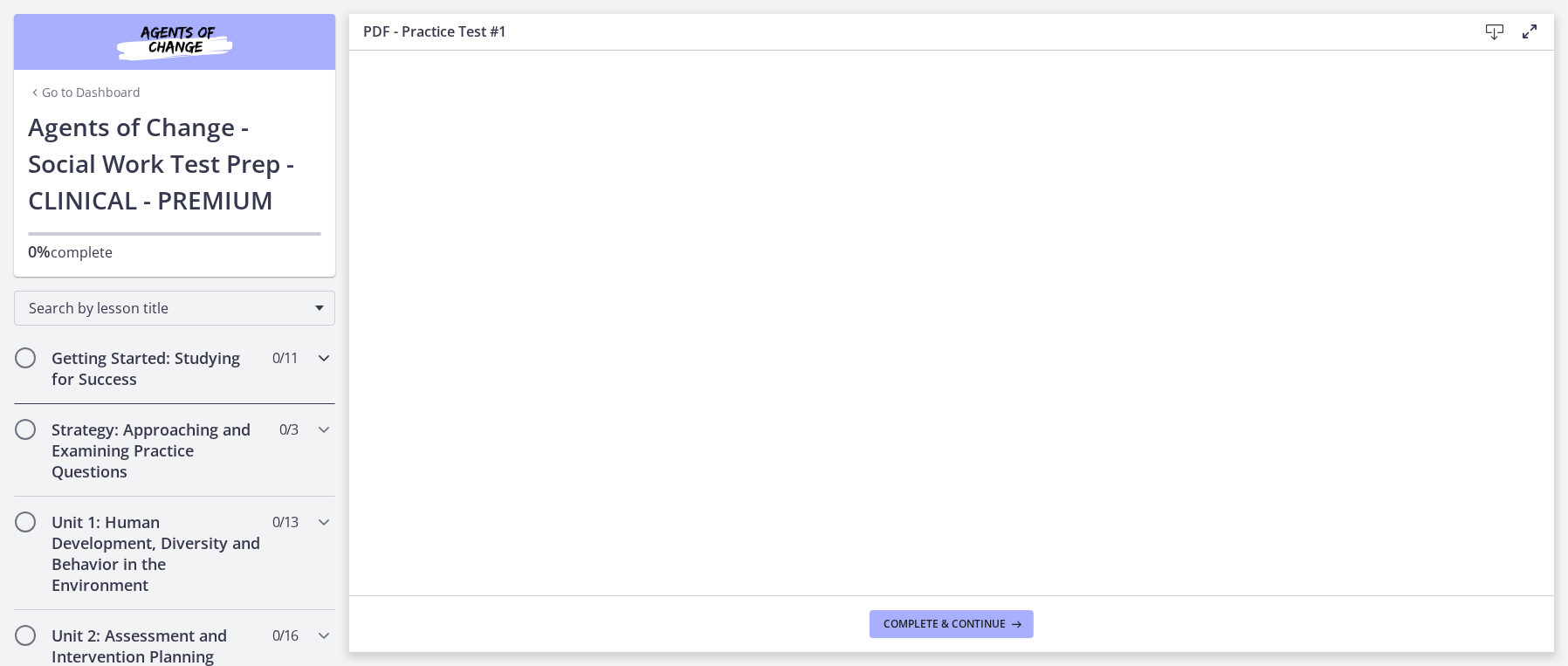 click on "Getting Started: Studying for Success" at bounding box center (158, 368) 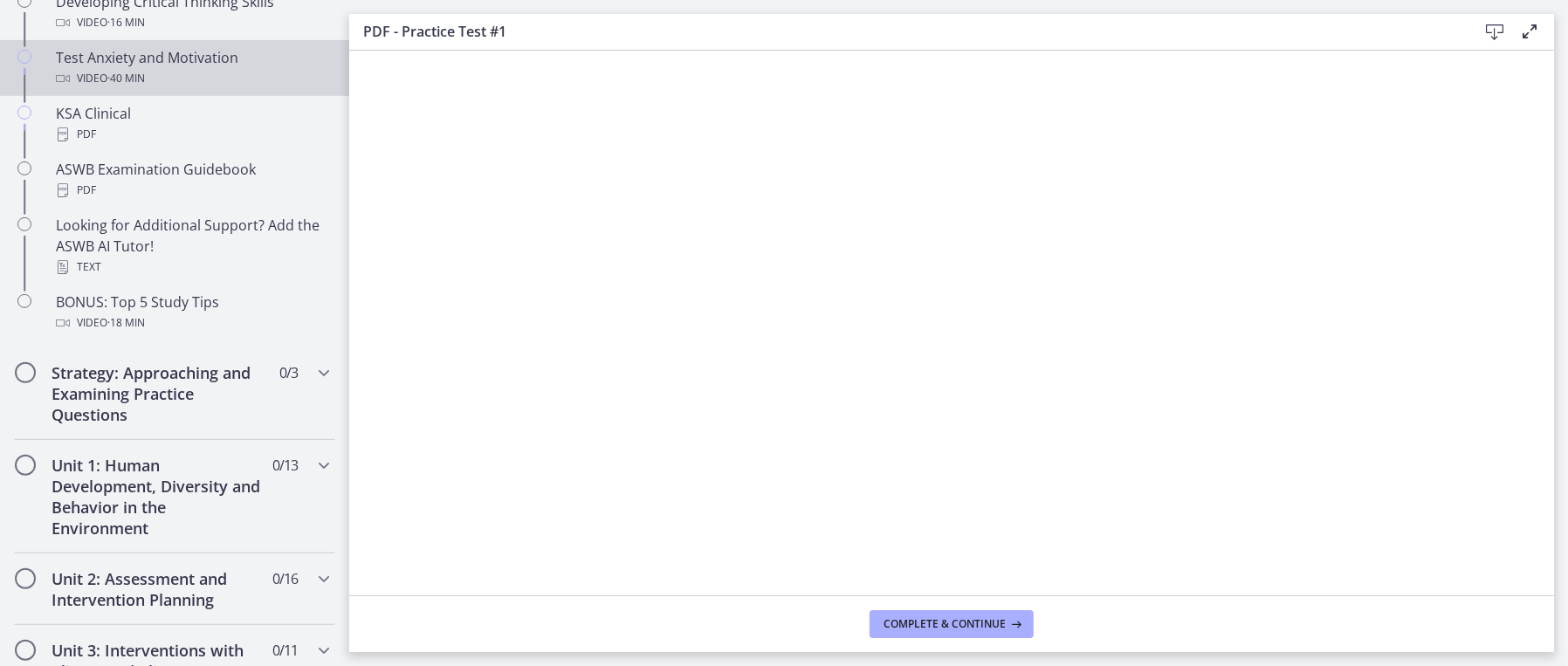 scroll, scrollTop: 785, scrollLeft: 0, axis: vertical 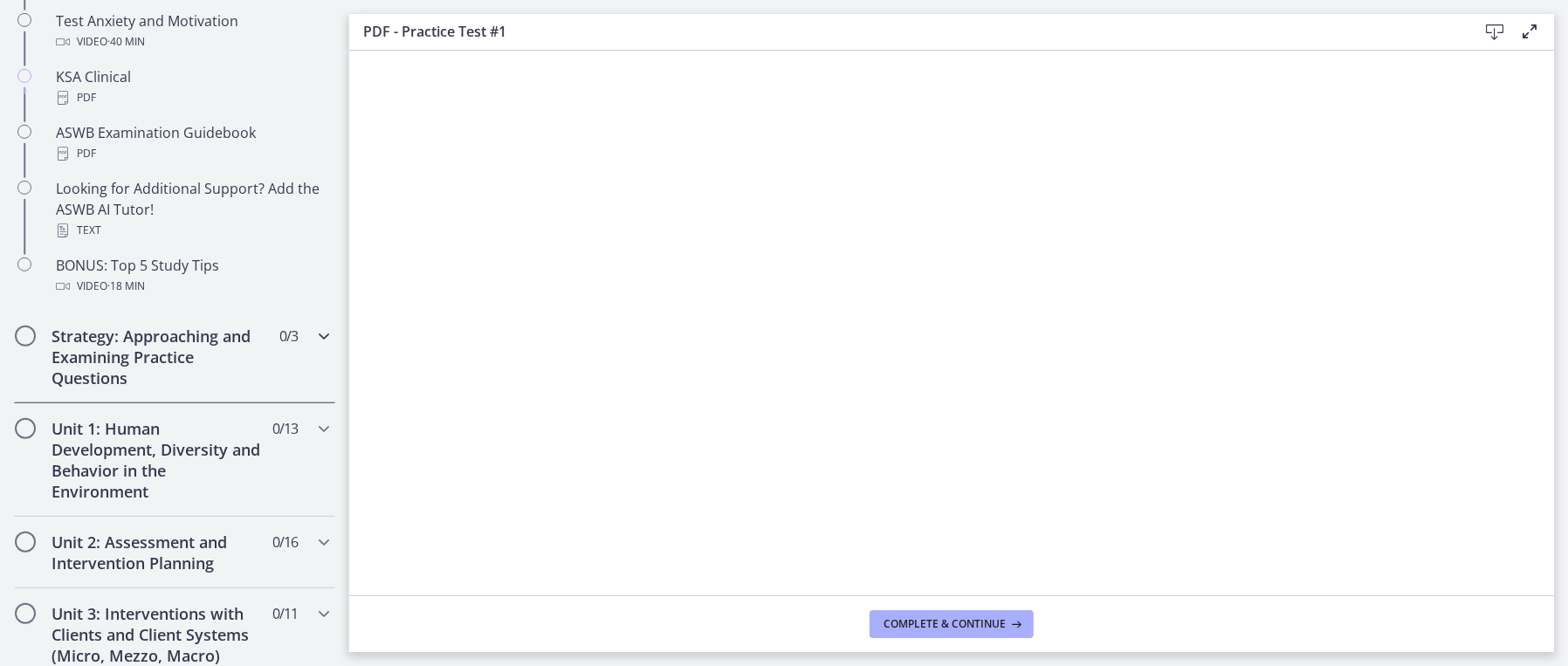 click on "Strategy: Approaching and Examining Practice Questions" at bounding box center [158, 357] 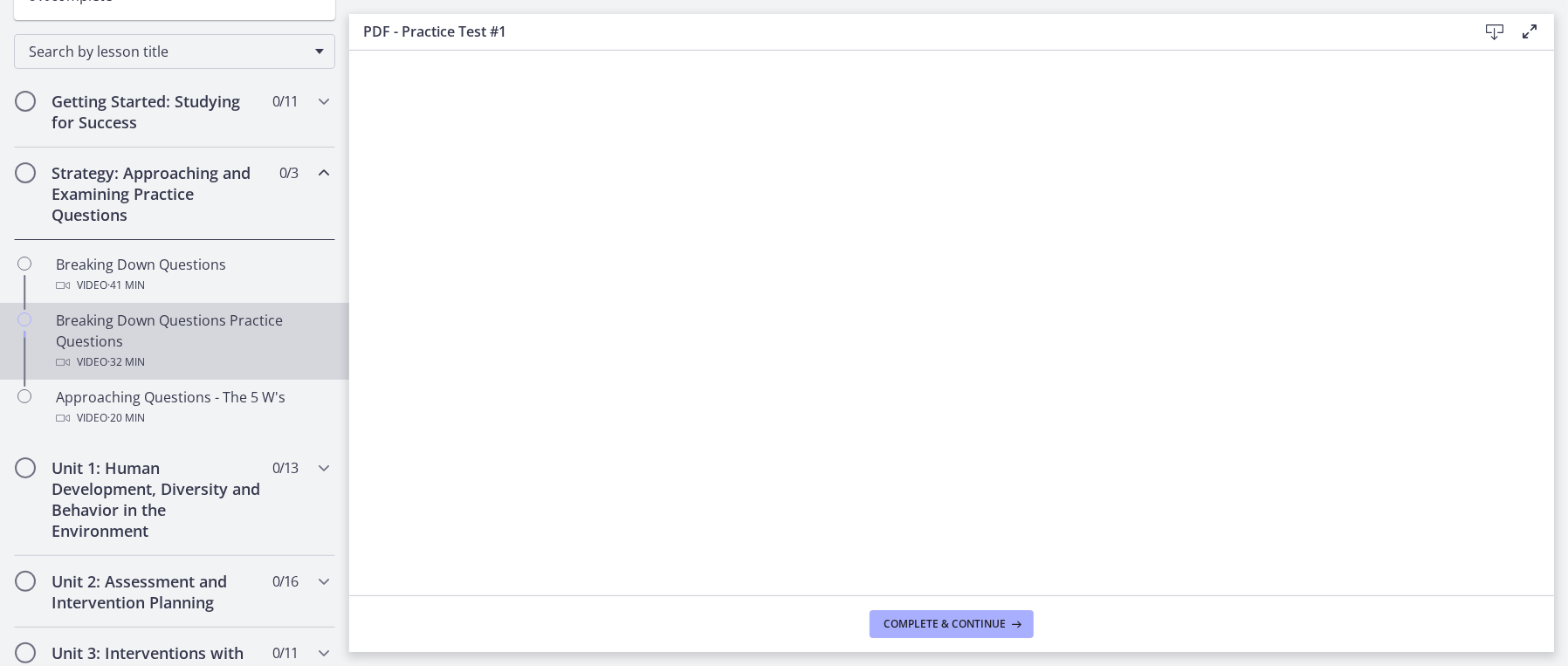 scroll, scrollTop: 388, scrollLeft: 0, axis: vertical 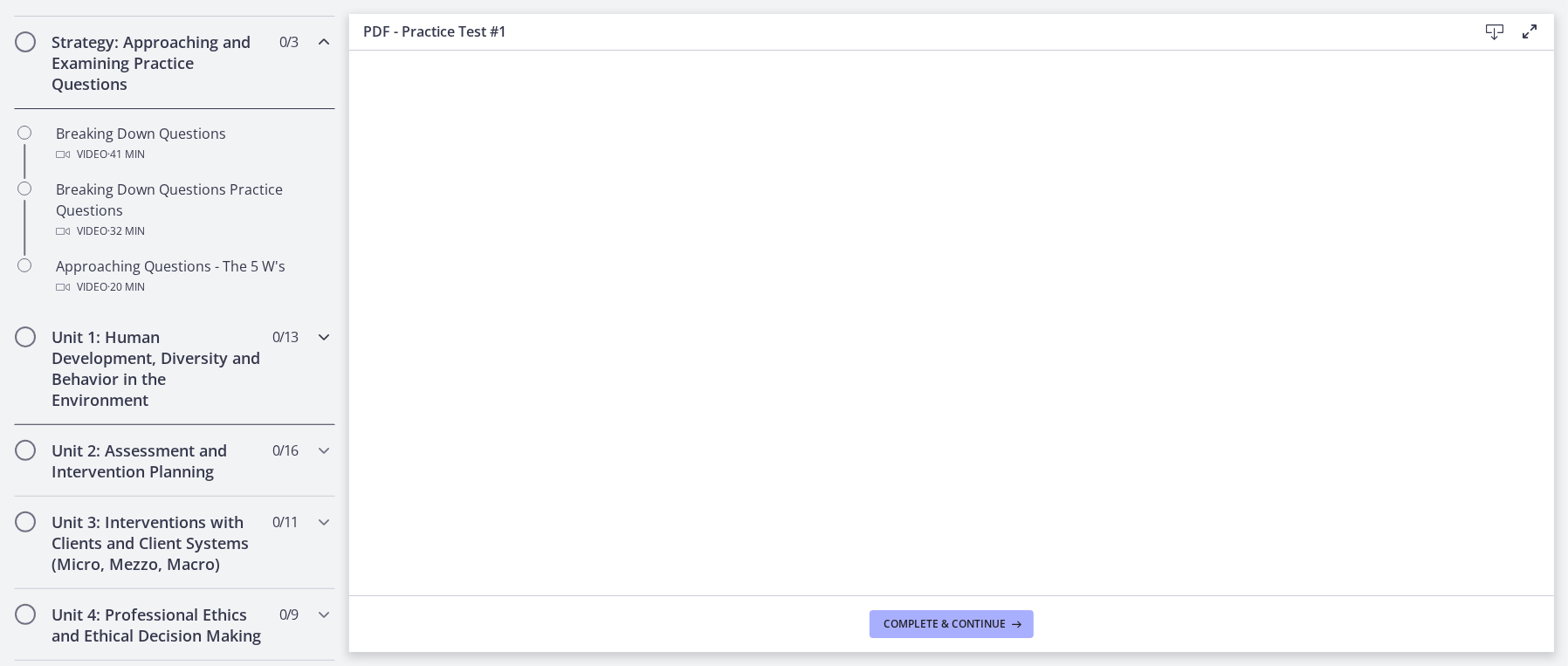 click on "Unit 1: Human Development, Diversity and Behavior in the Environment" at bounding box center [158, 368] 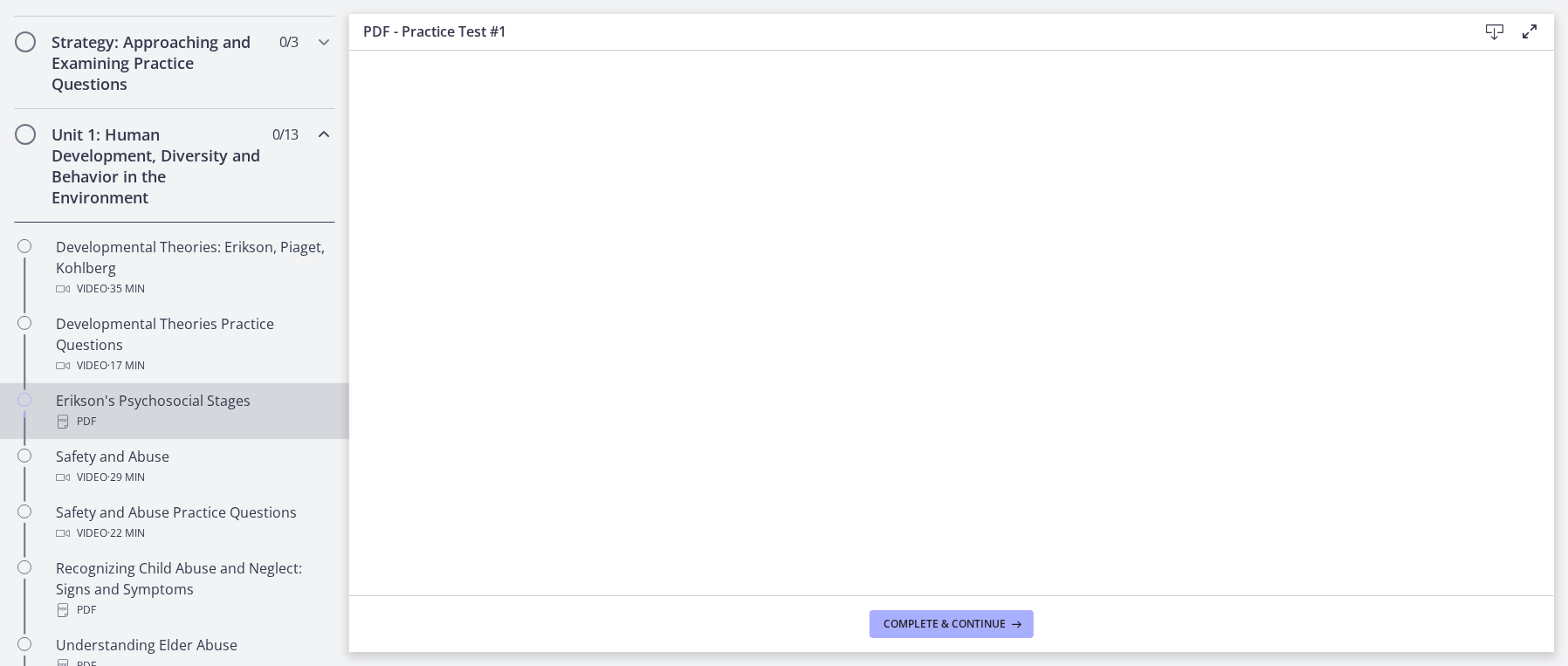 click on "Erikson's Psychosocial Stages
PDF" at bounding box center [192, 411] 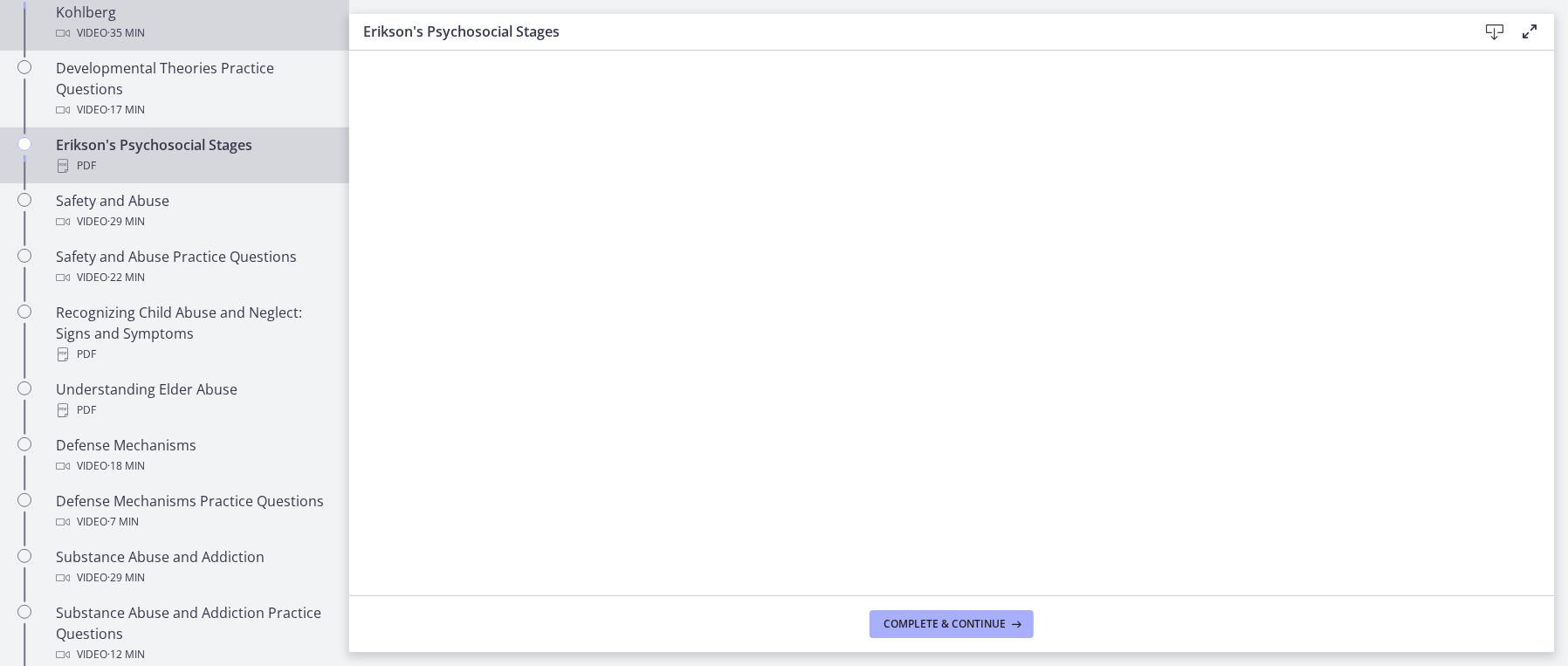 scroll, scrollTop: 649, scrollLeft: 0, axis: vertical 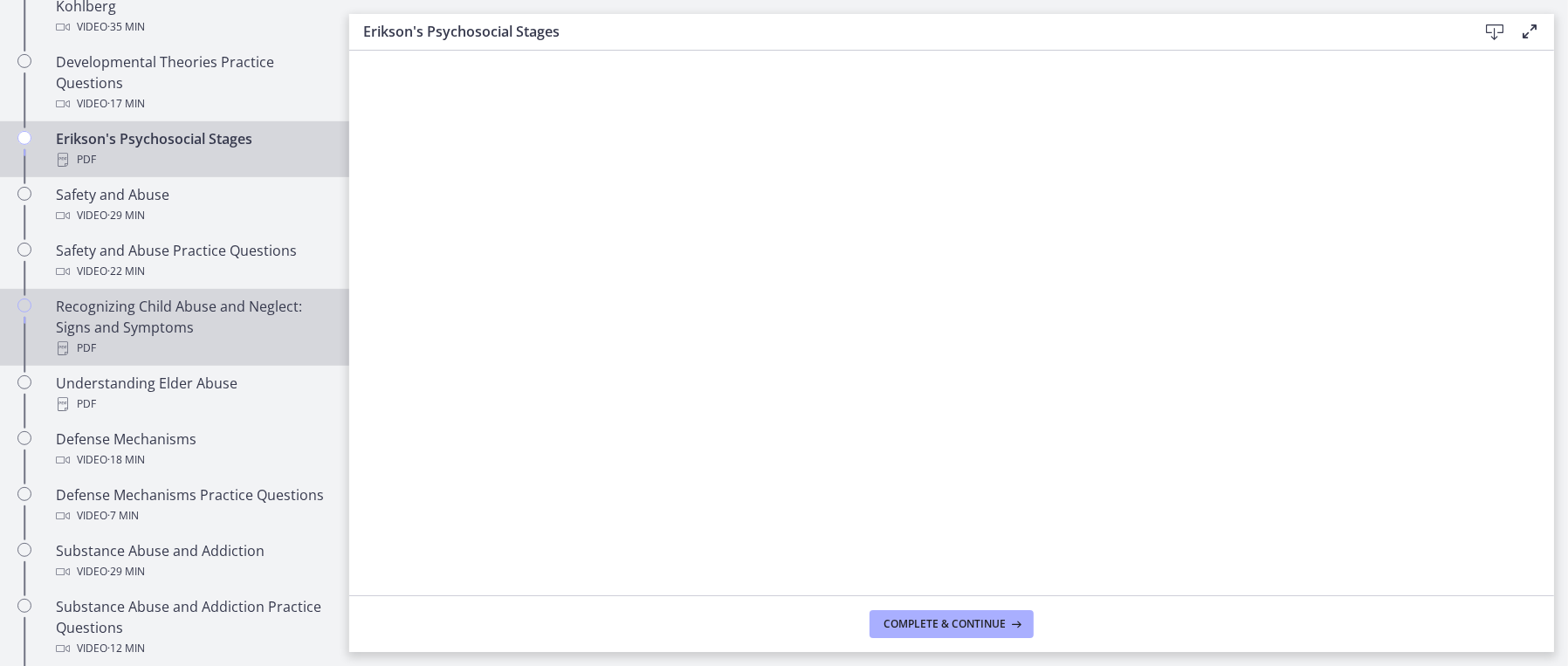 click on "Recognizing Child Abuse and Neglect: Signs and Symptoms
PDF" at bounding box center [192, 327] 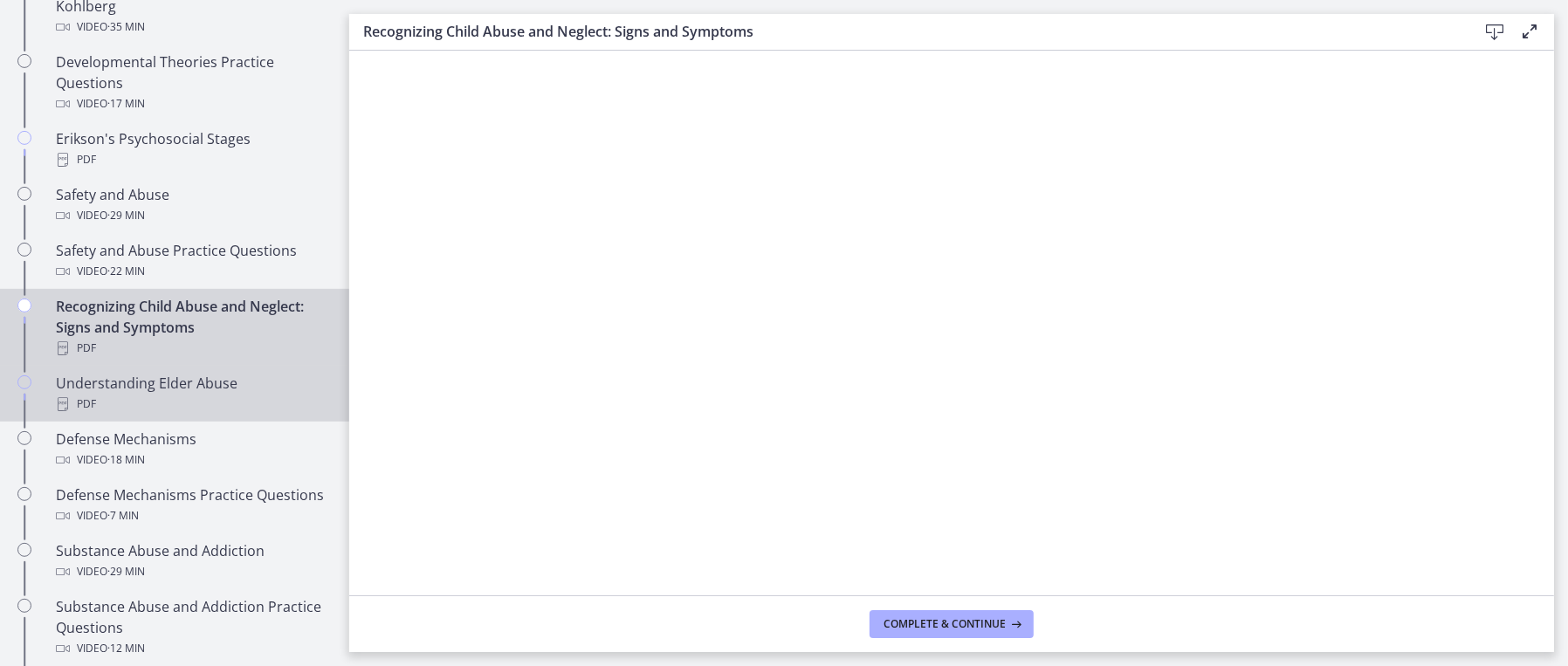 click on "Understanding Elder Abuse
PDF" at bounding box center [192, 394] 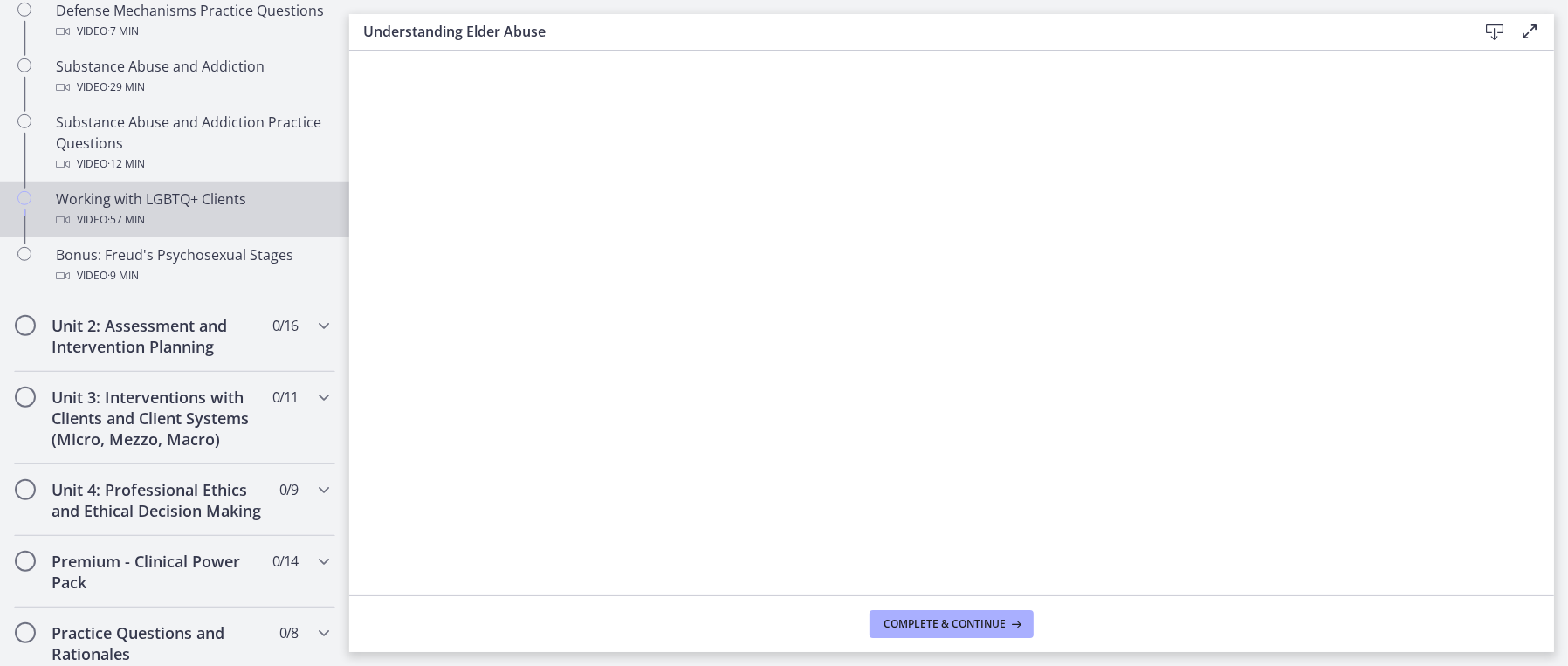 scroll, scrollTop: 1173, scrollLeft: 0, axis: vertical 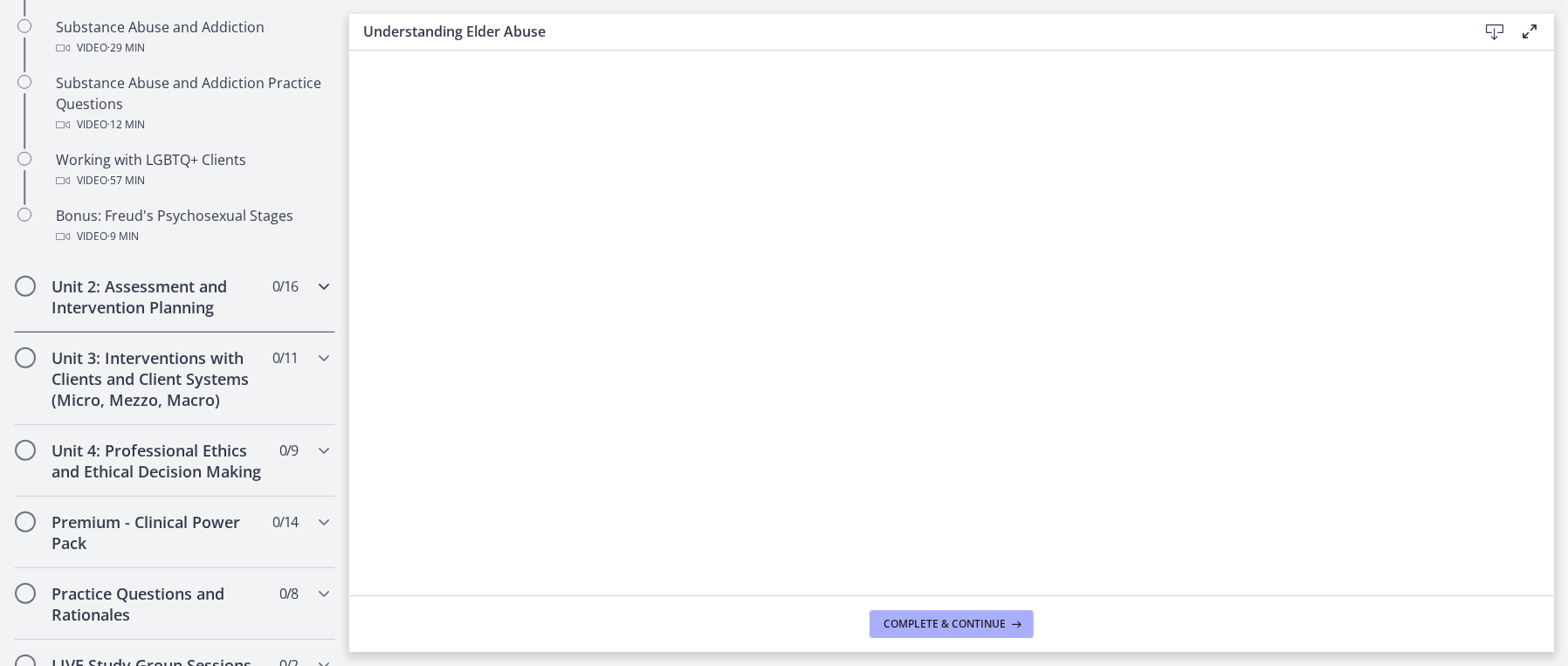 click on "Unit 2: Assessment and Intervention Planning" at bounding box center [158, 297] 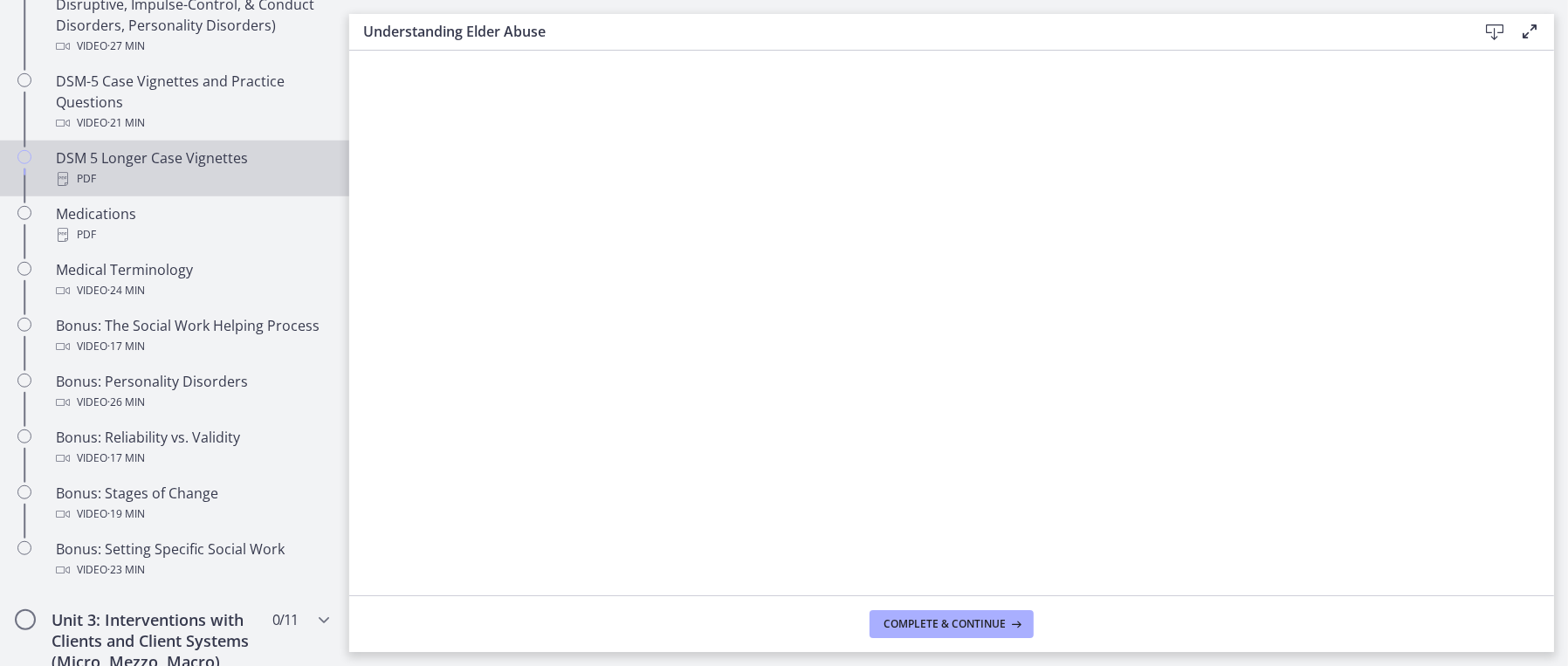 scroll, scrollTop: 1173, scrollLeft: 0, axis: vertical 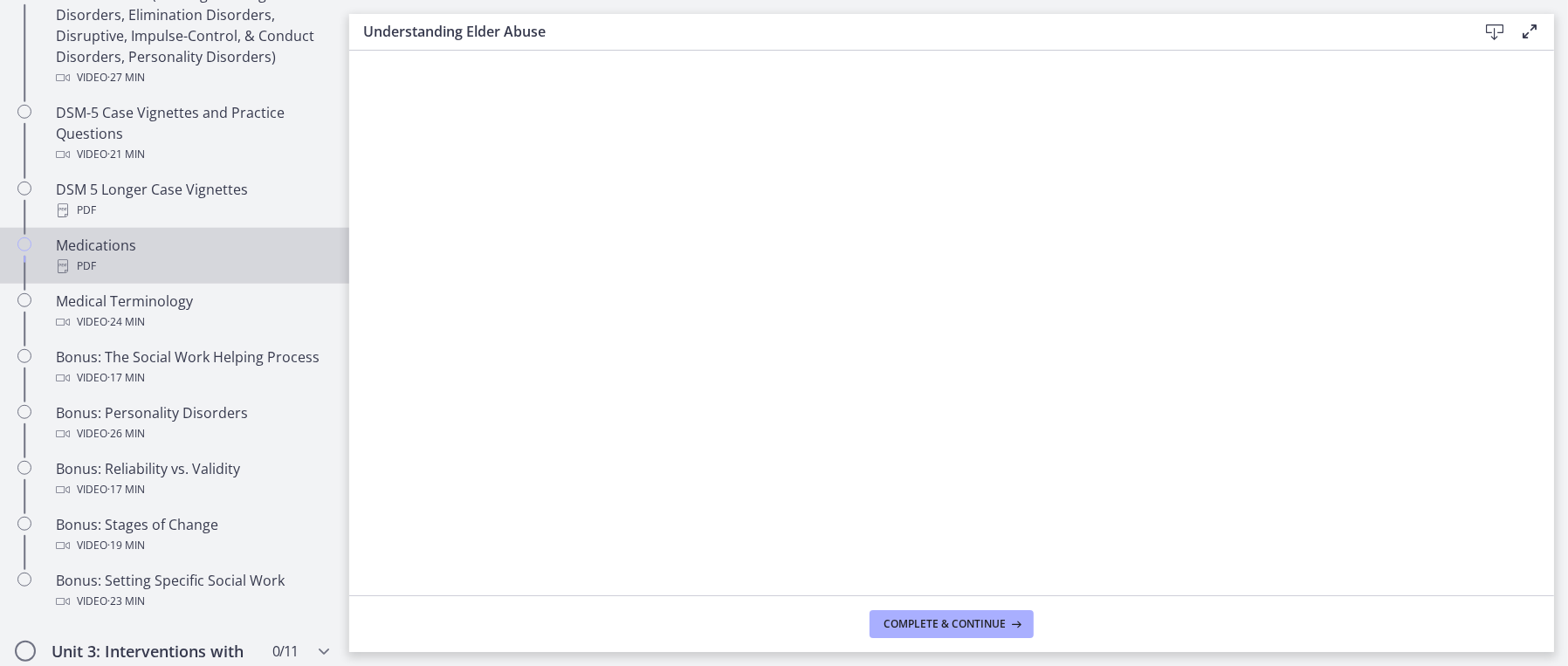 click on "PDF" at bounding box center (192, 266) 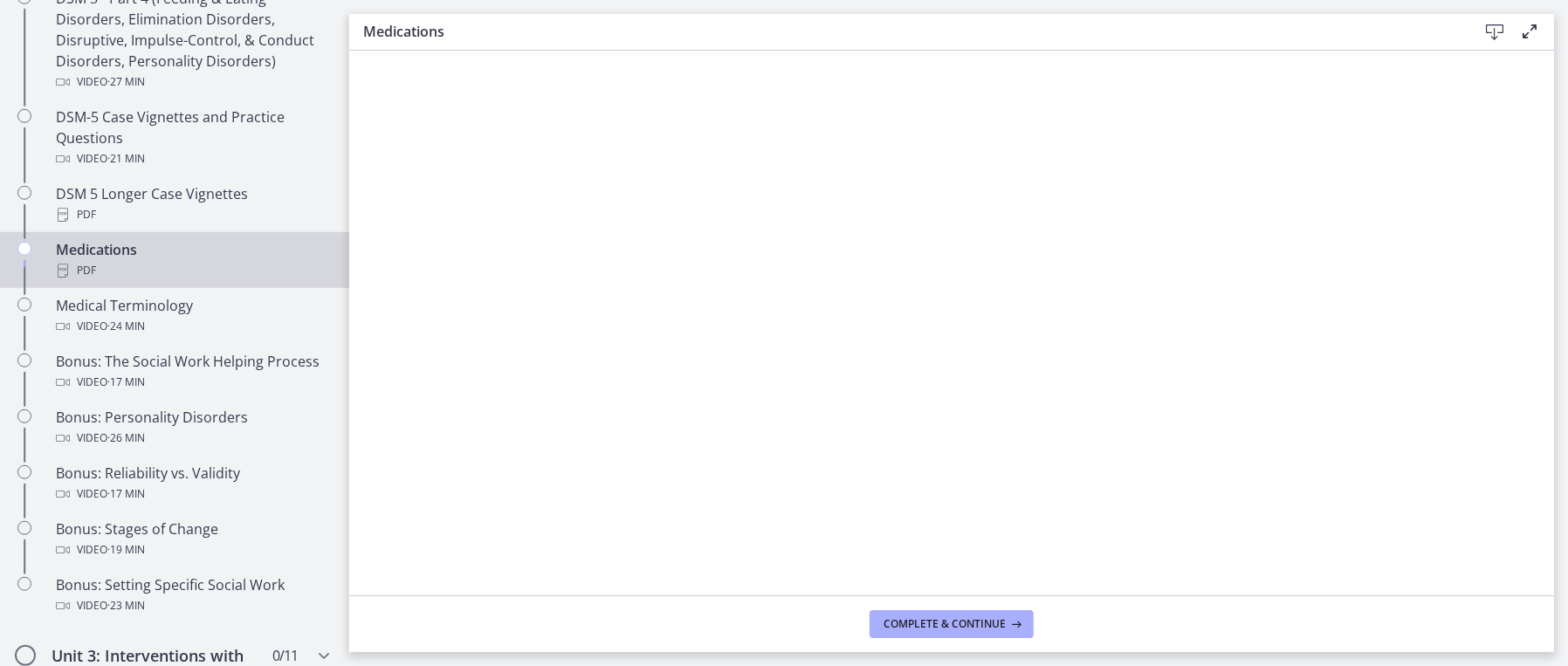 scroll, scrollTop: 1173, scrollLeft: 0, axis: vertical 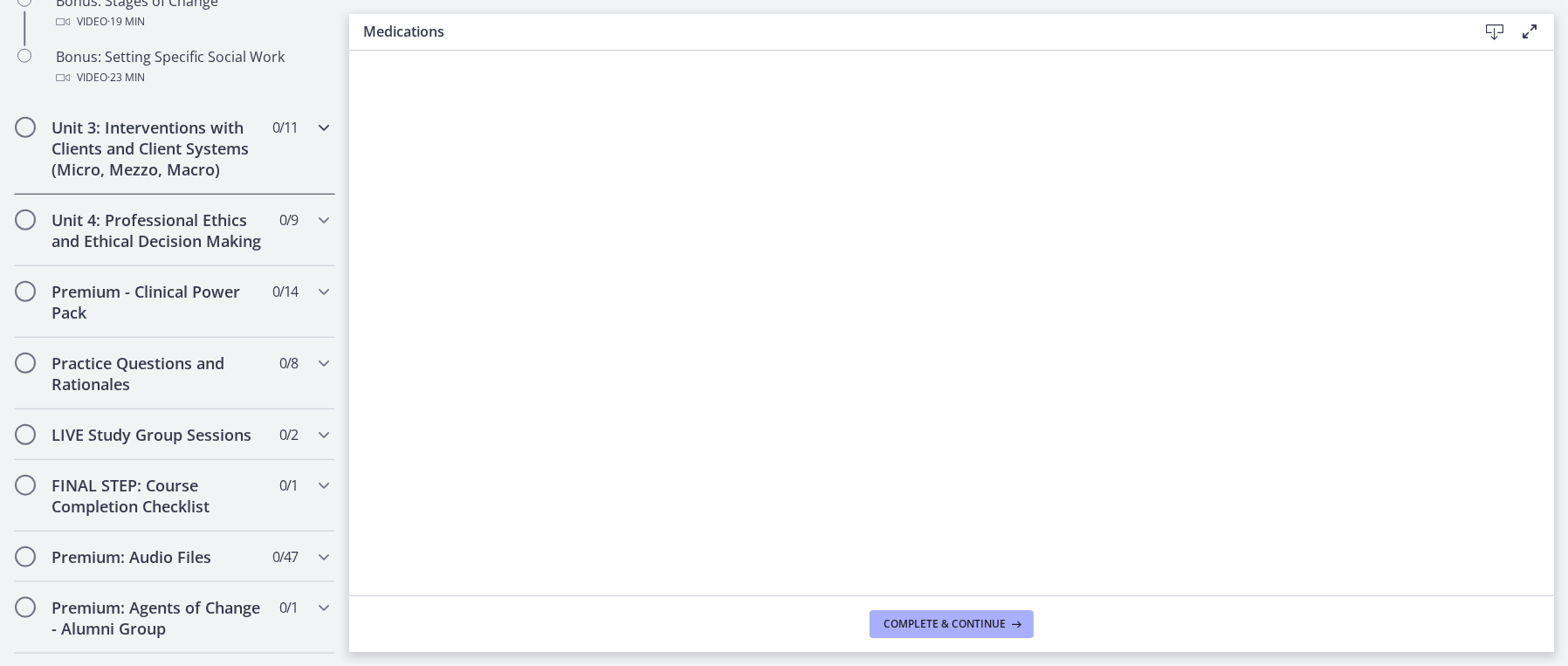 click on "Unit 3: Interventions with Clients and Client Systems (Micro, Mezzo, Macro)" at bounding box center [158, 148] 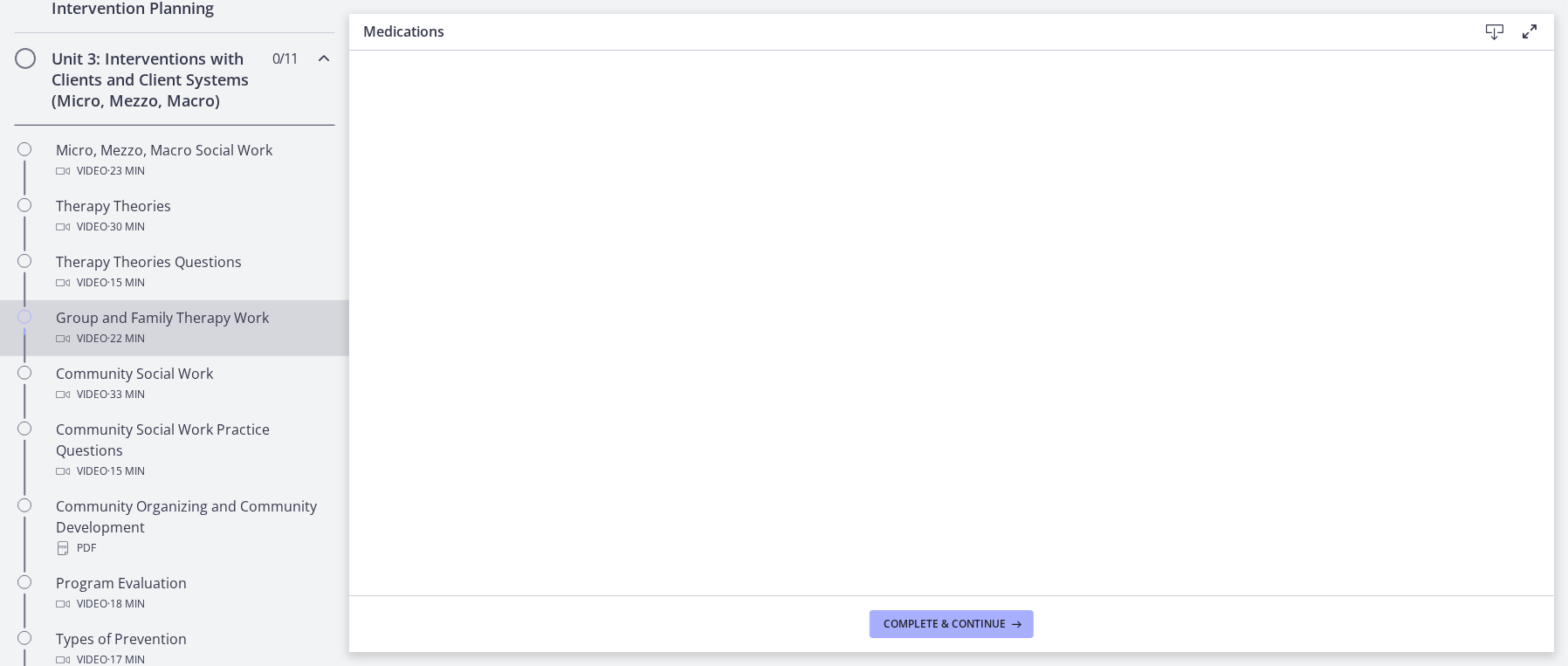scroll, scrollTop: 638, scrollLeft: 0, axis: vertical 